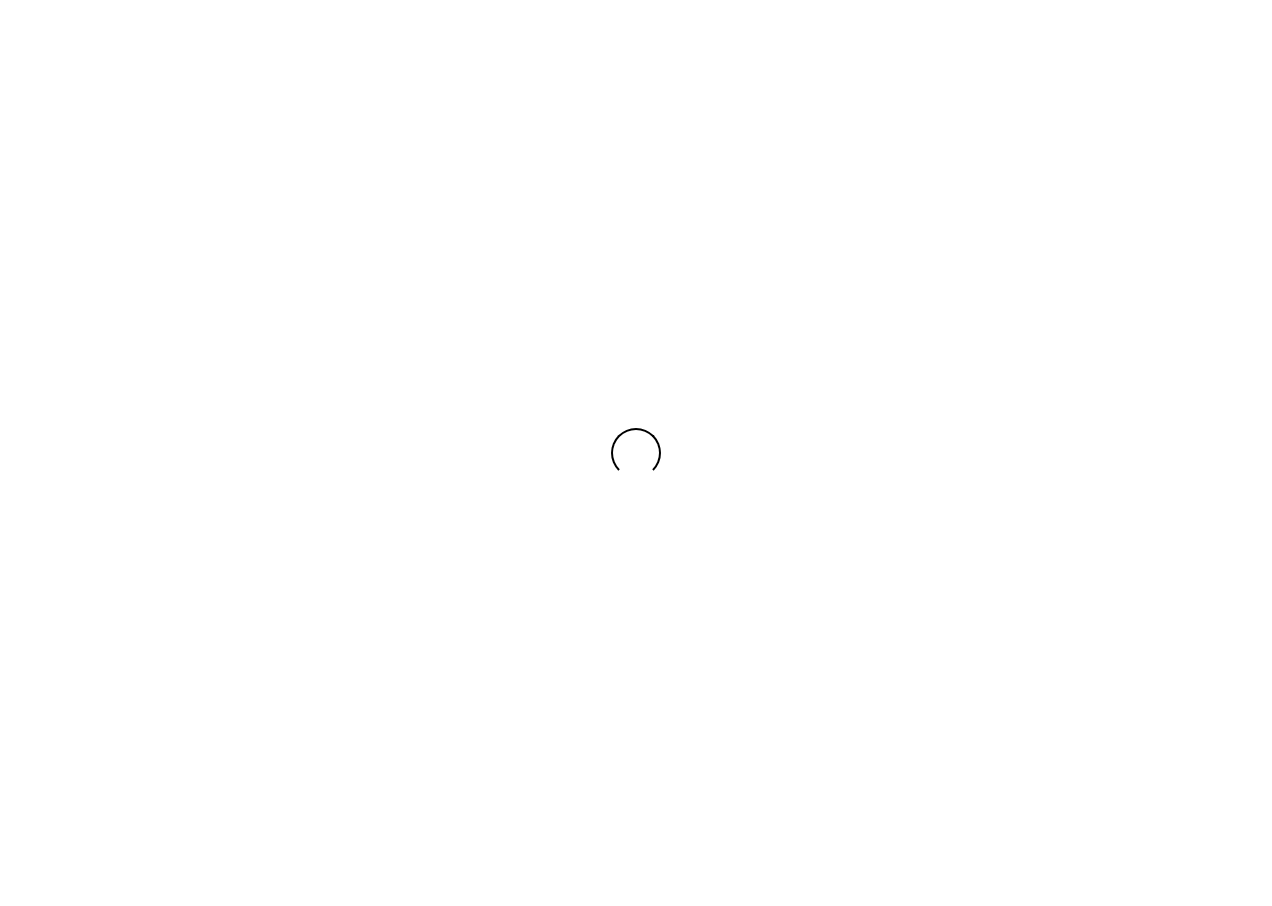 scroll, scrollTop: 0, scrollLeft: 0, axis: both 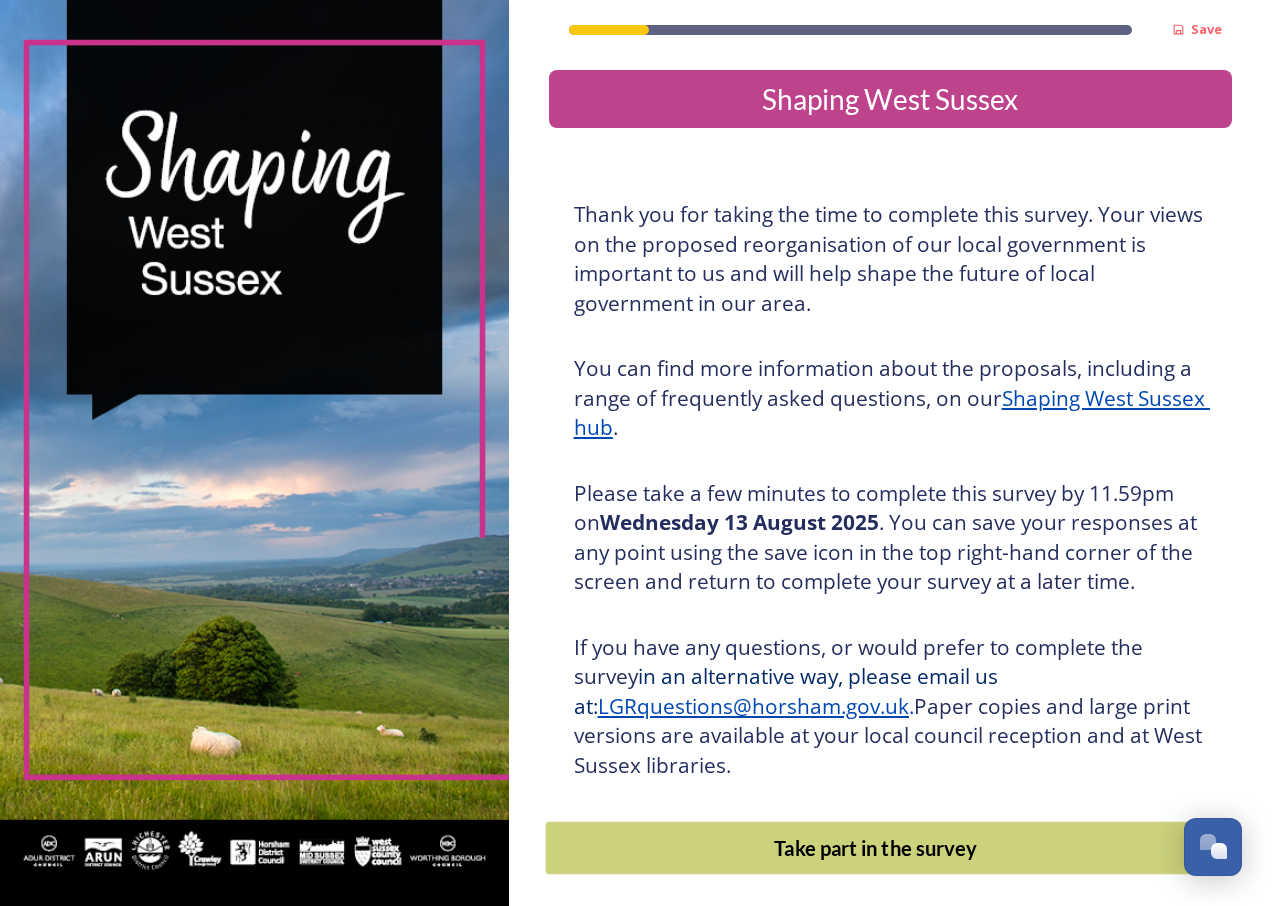 click on "Take part in the survey" at bounding box center [875, 848] 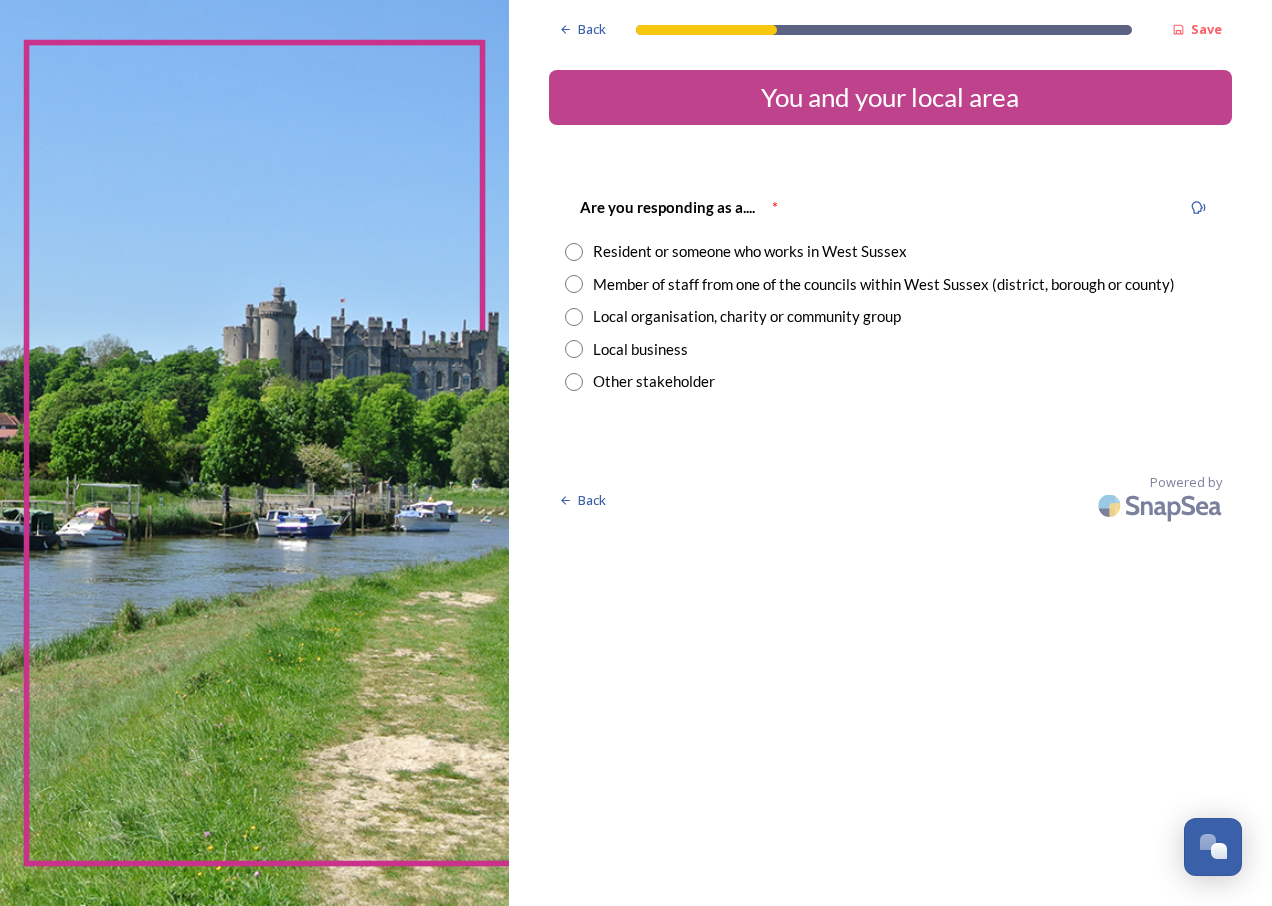 click at bounding box center [574, 284] 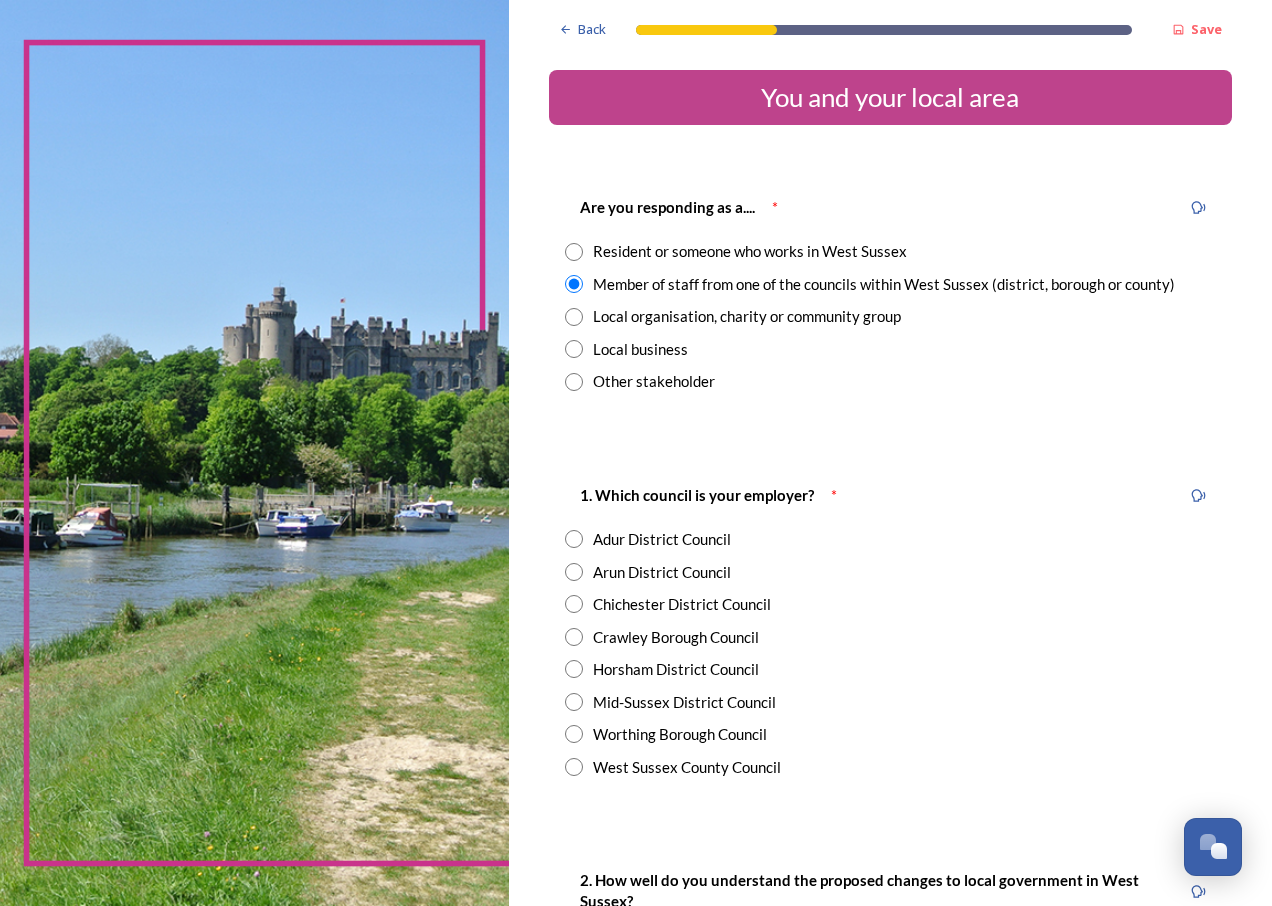 click at bounding box center (574, 539) 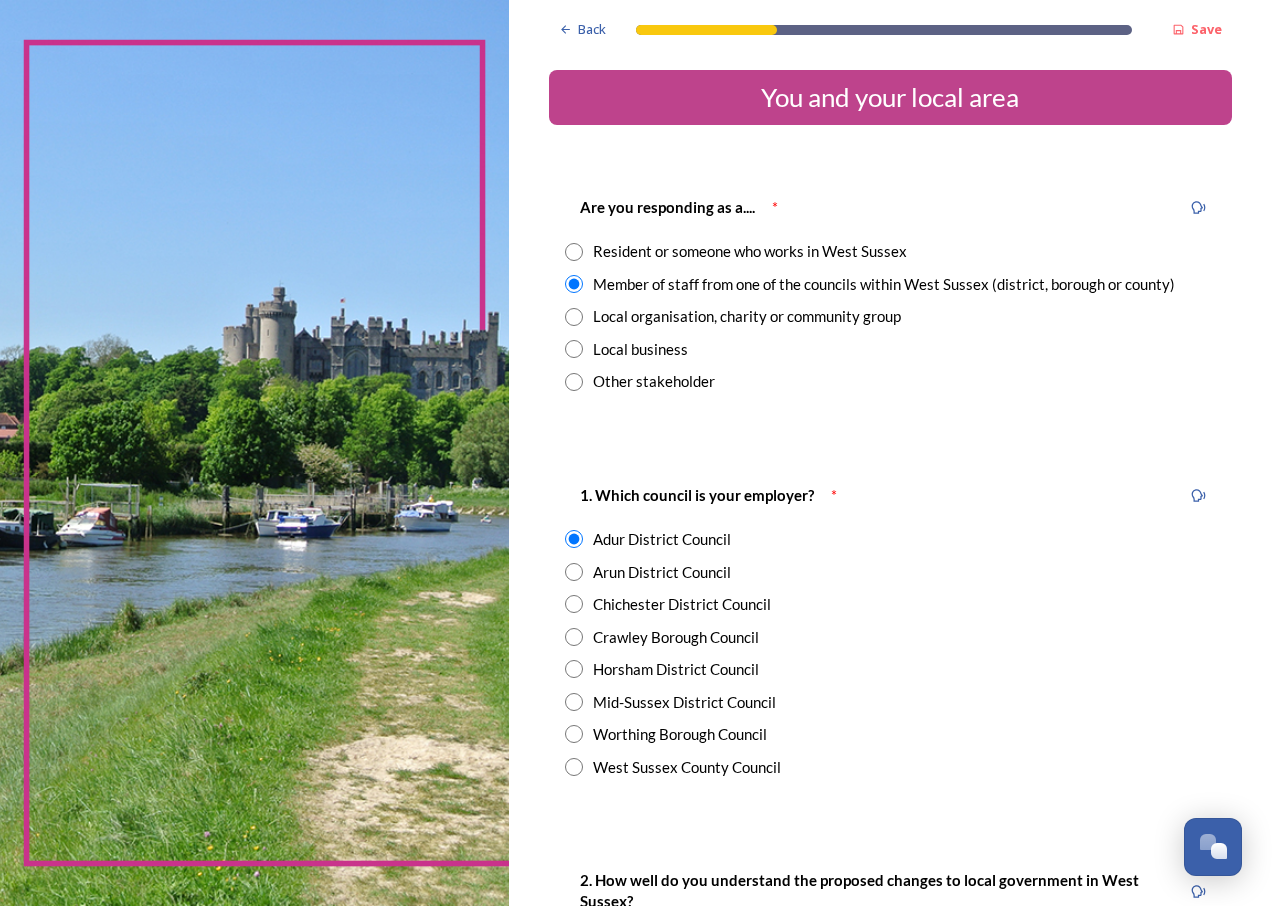 click at bounding box center (574, 734) 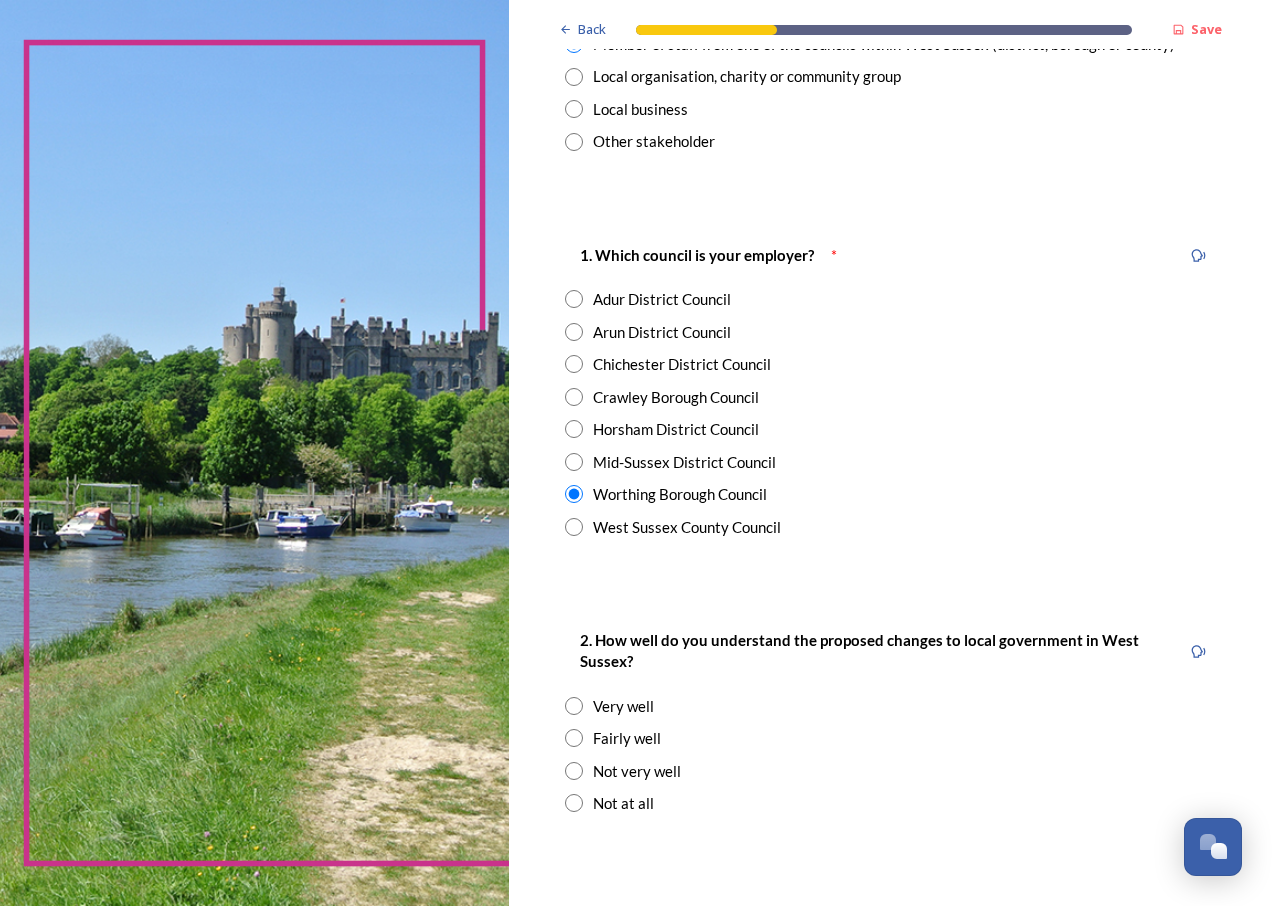 scroll, scrollTop: 400, scrollLeft: 0, axis: vertical 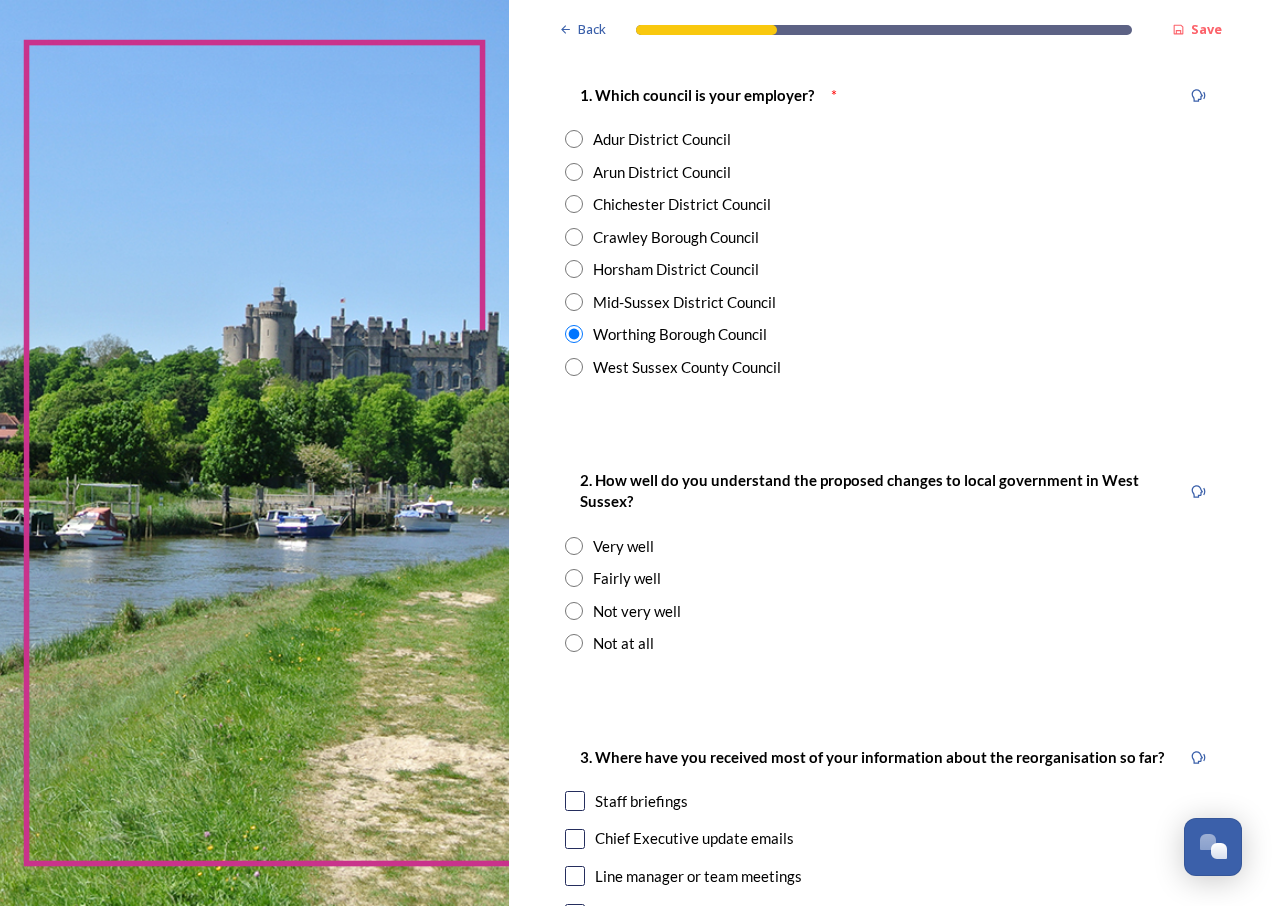click at bounding box center (574, 578) 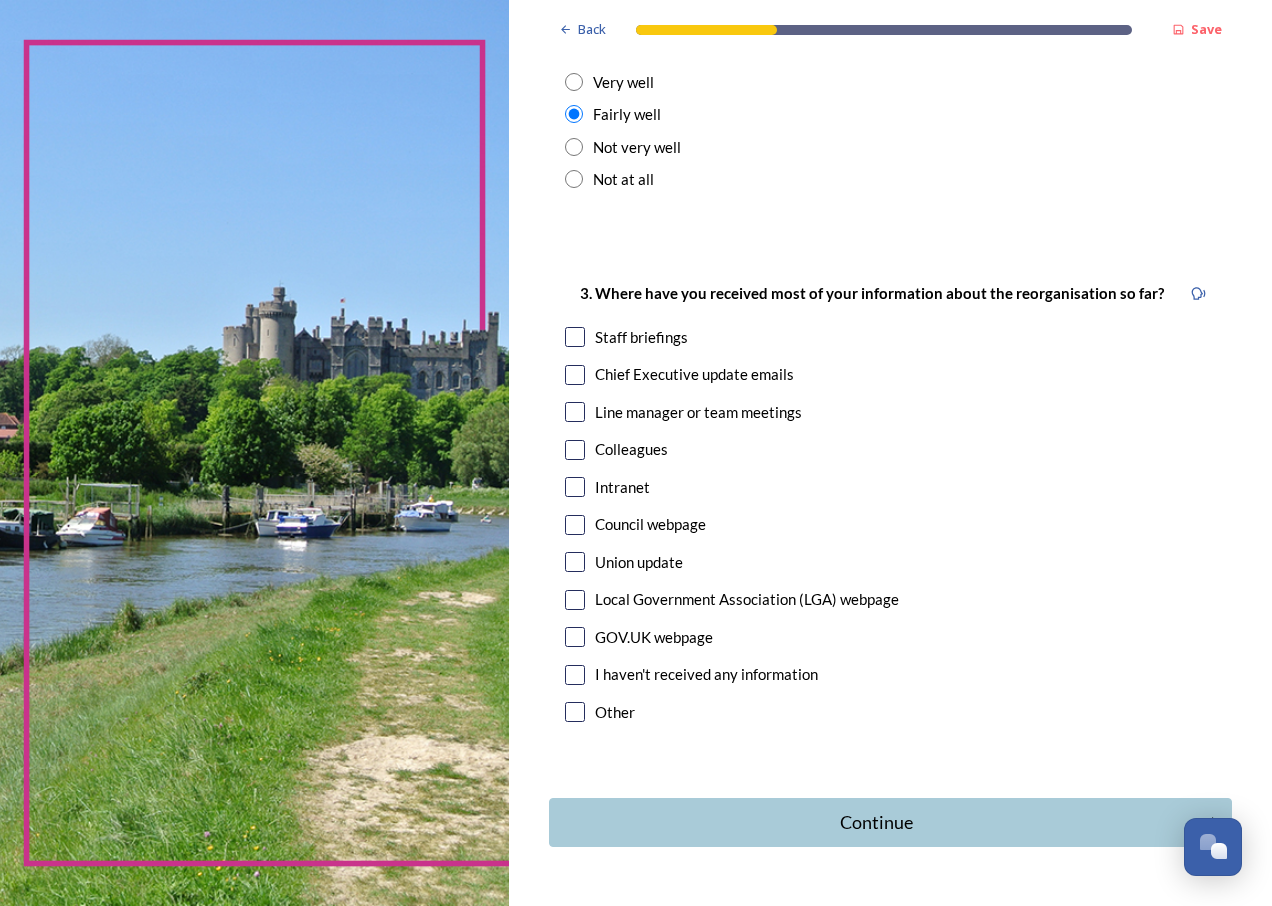 scroll, scrollTop: 900, scrollLeft: 0, axis: vertical 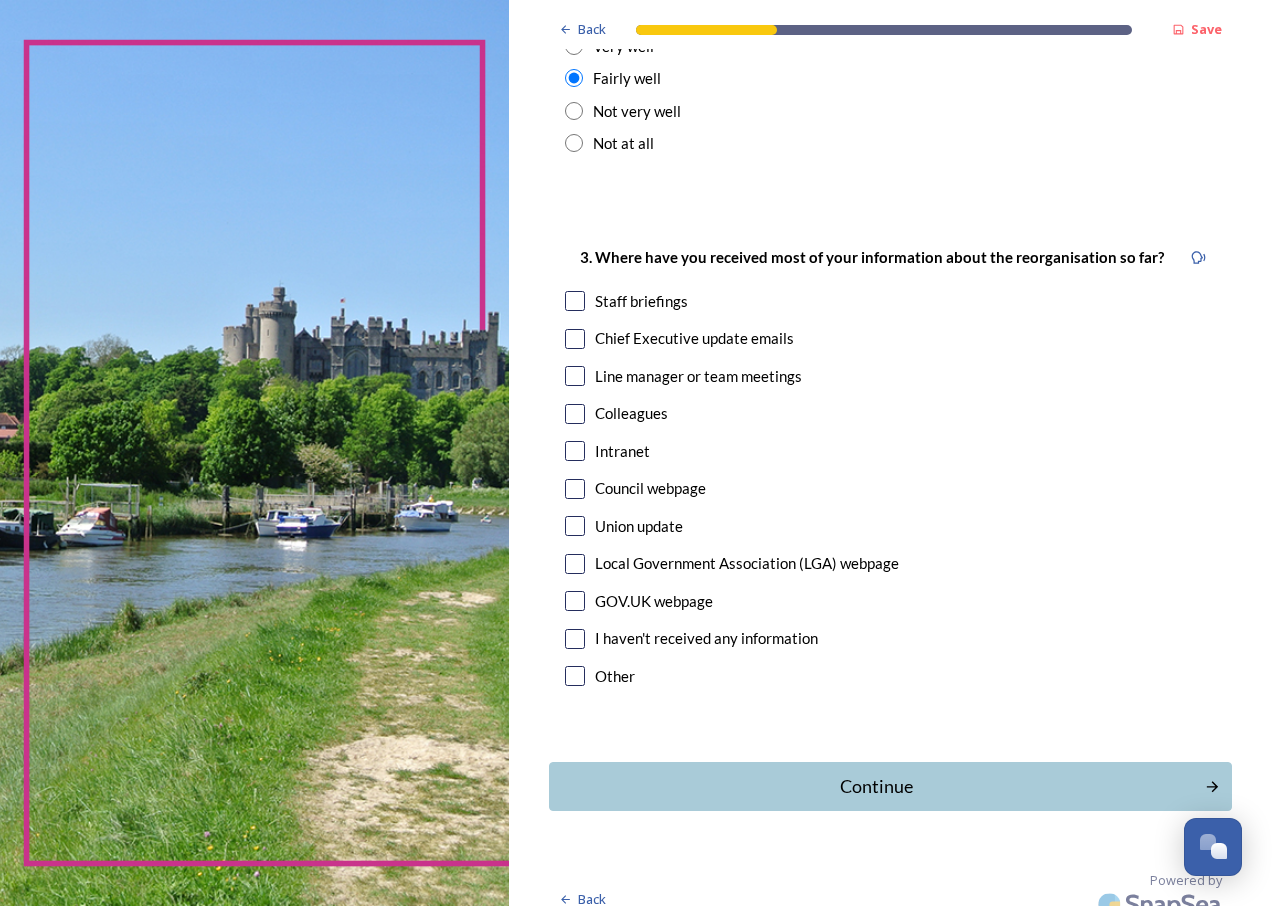 click at bounding box center [575, 301] 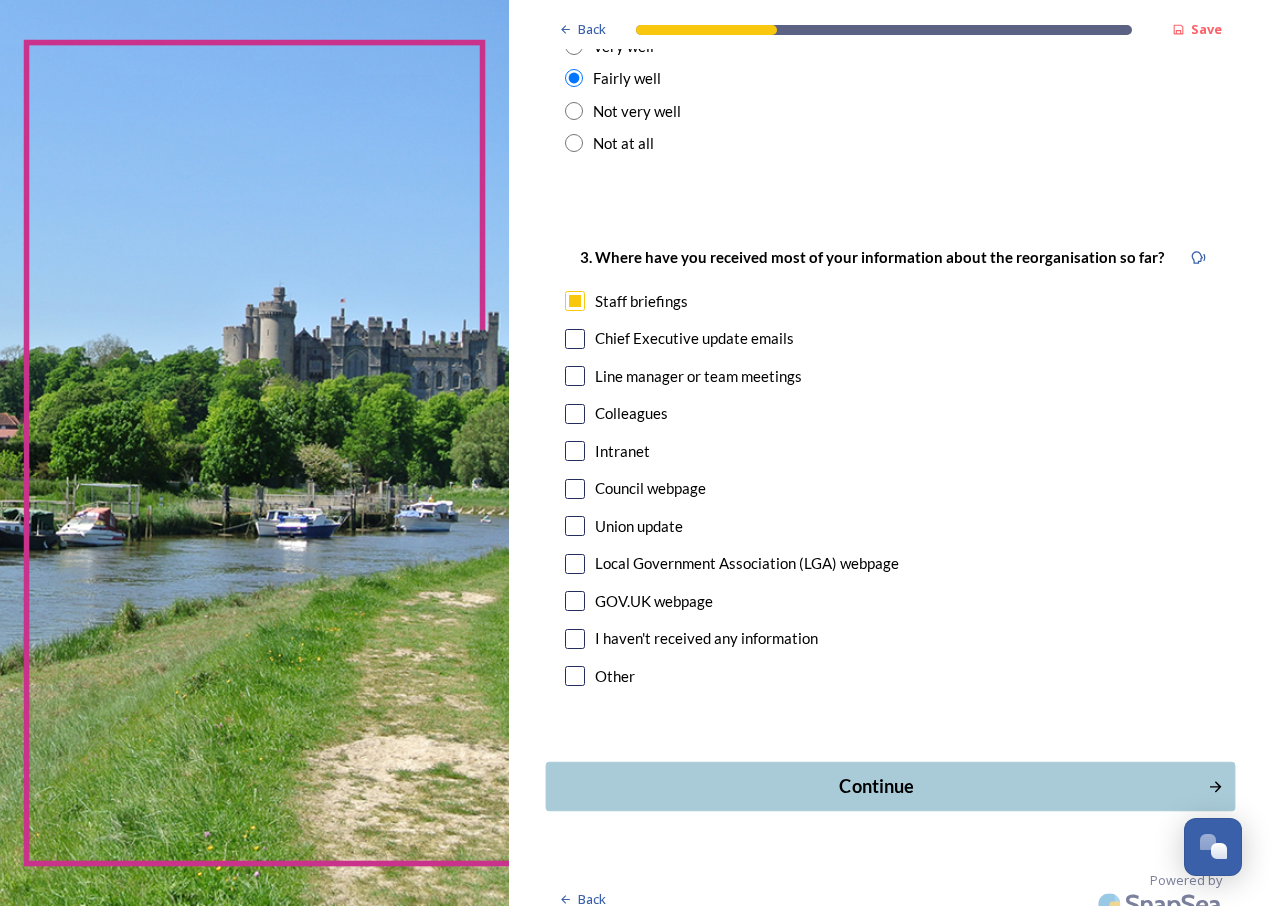 click on "Continue" at bounding box center (876, 786) 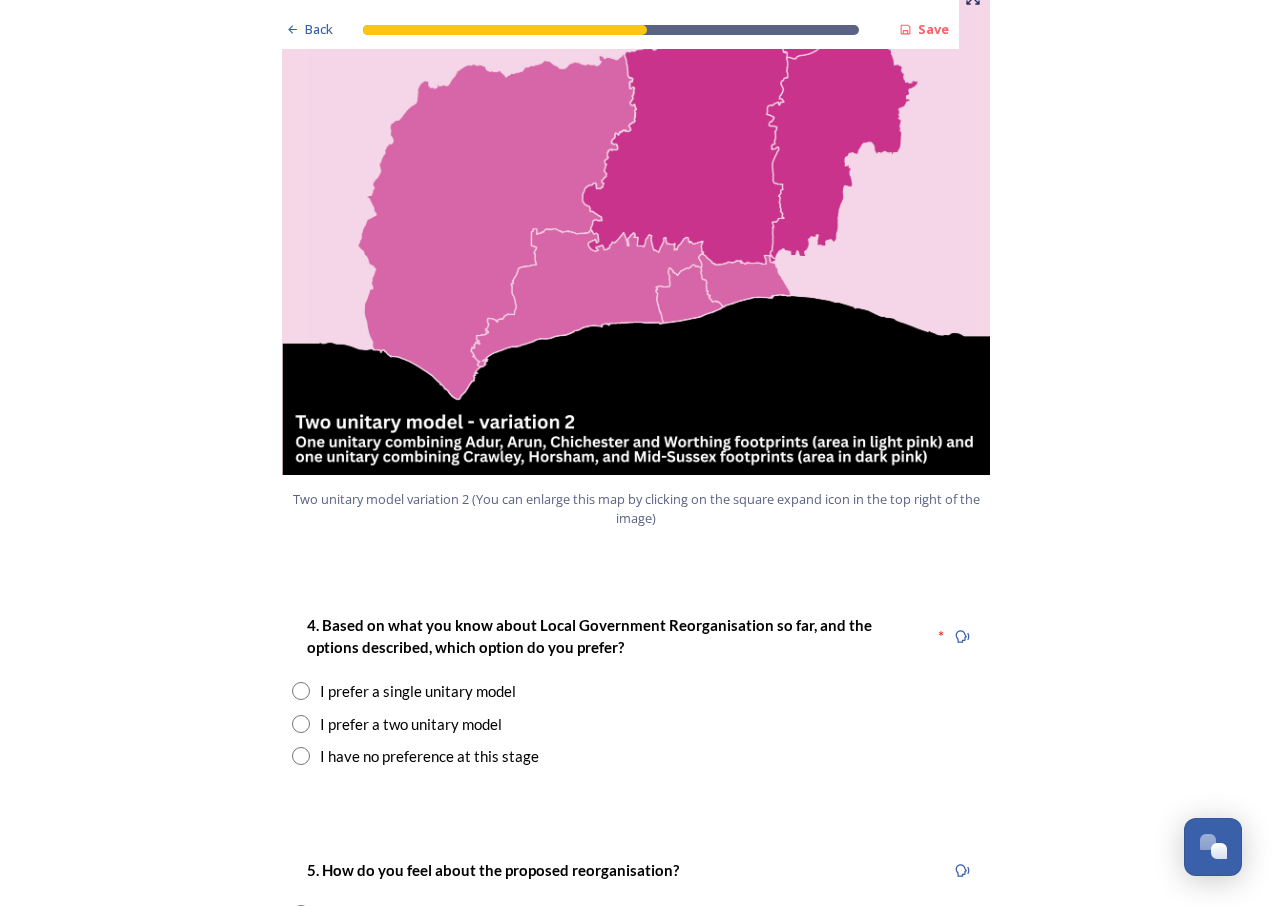 scroll, scrollTop: 2200, scrollLeft: 0, axis: vertical 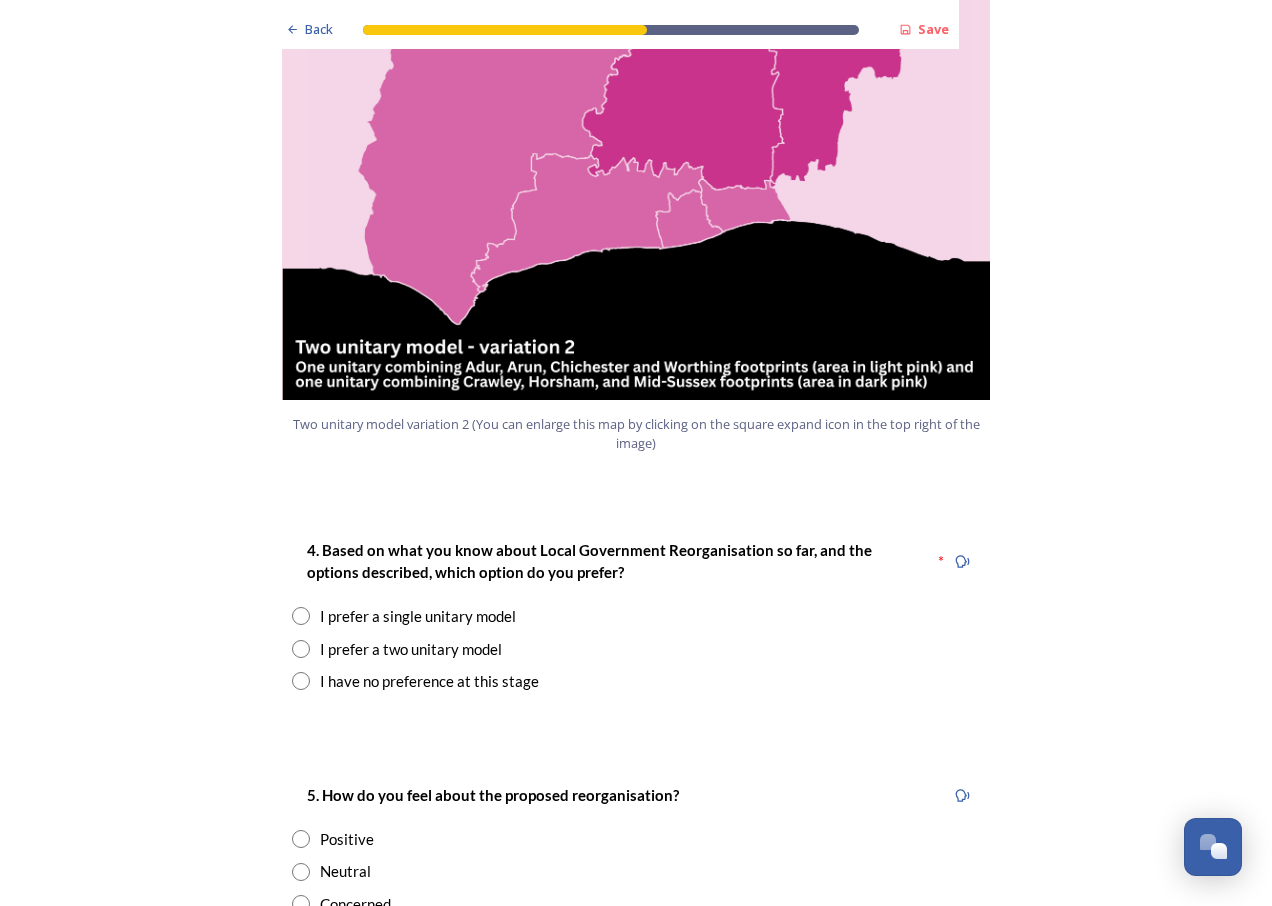 click at bounding box center (301, 649) 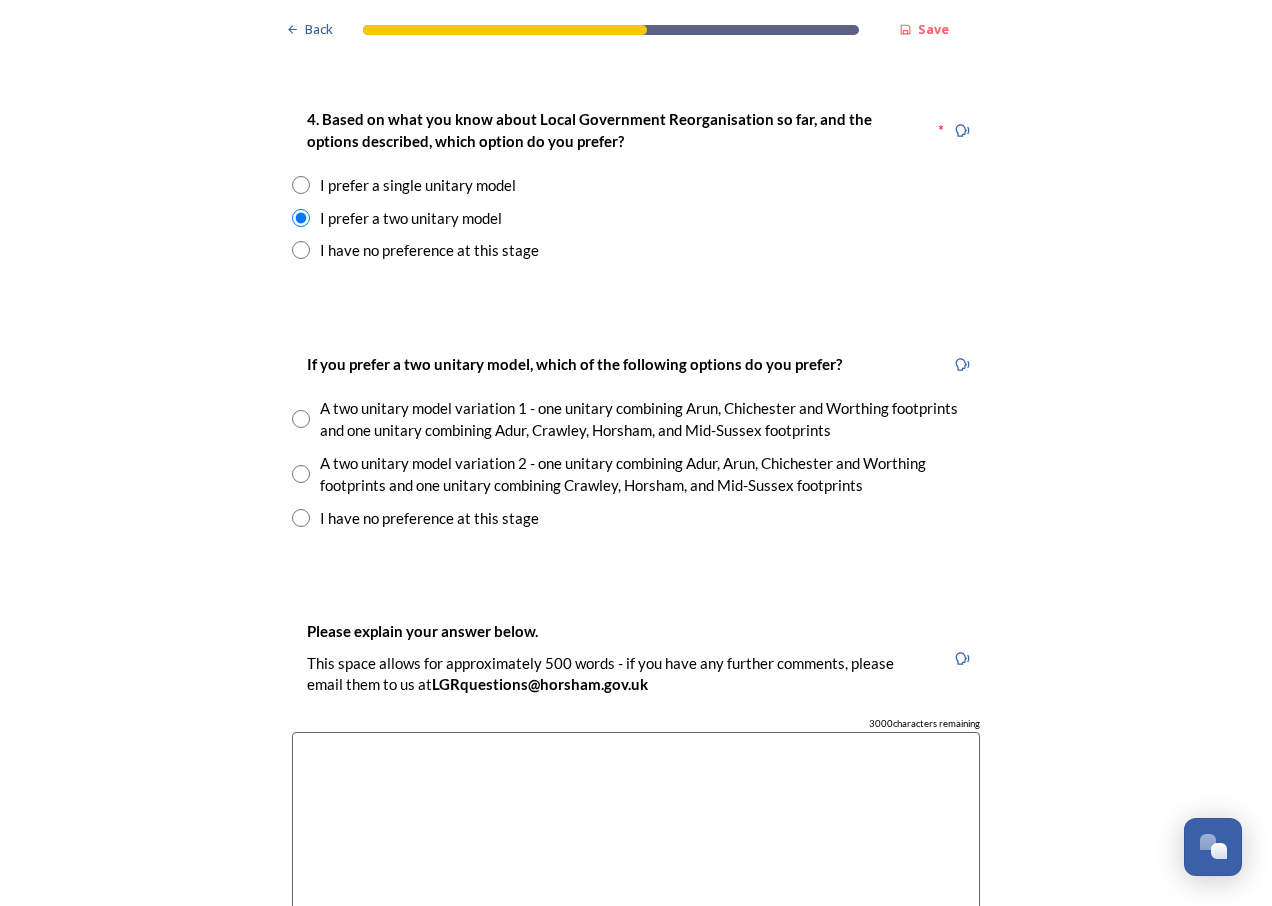 scroll, scrollTop: 2700, scrollLeft: 0, axis: vertical 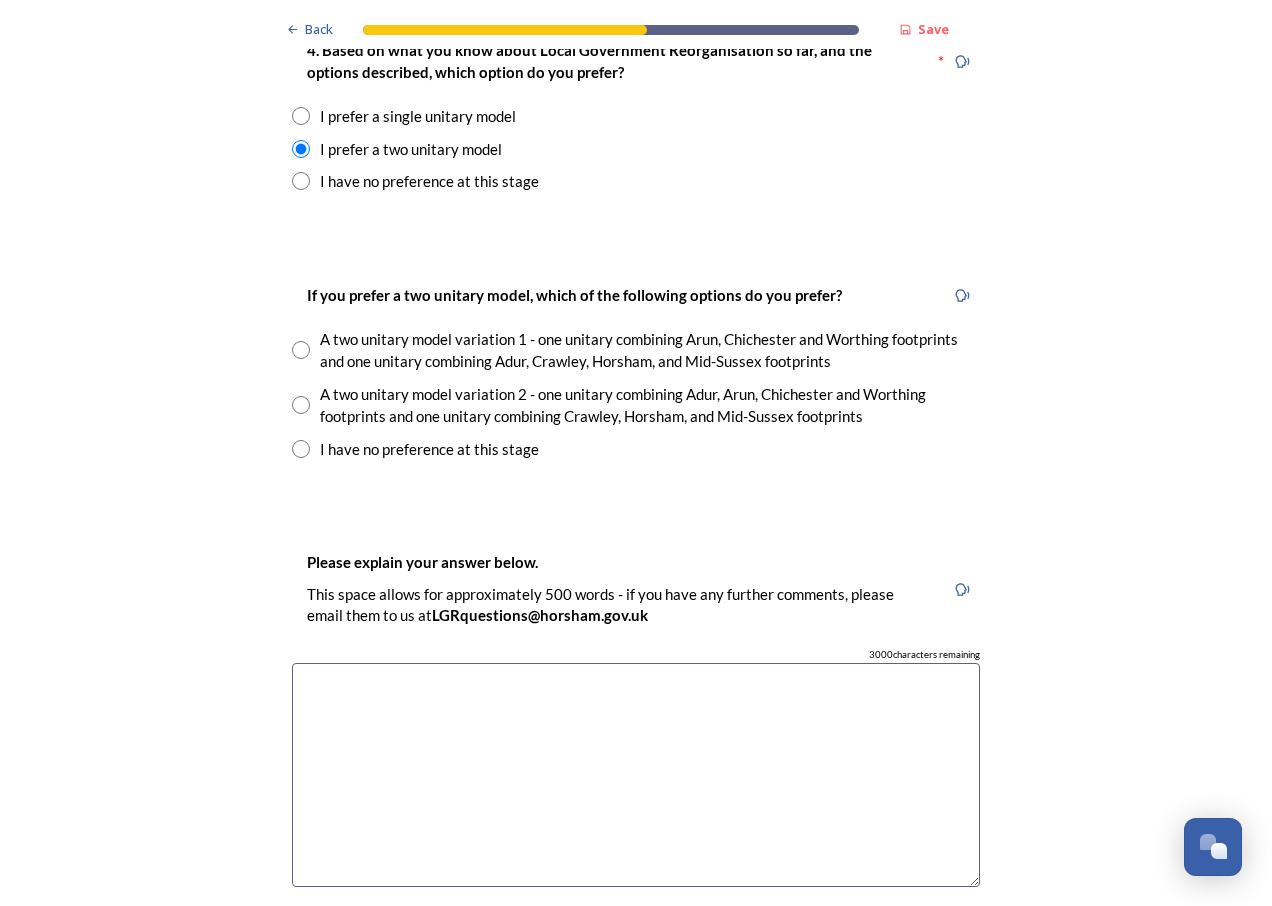 click at bounding box center (301, 405) 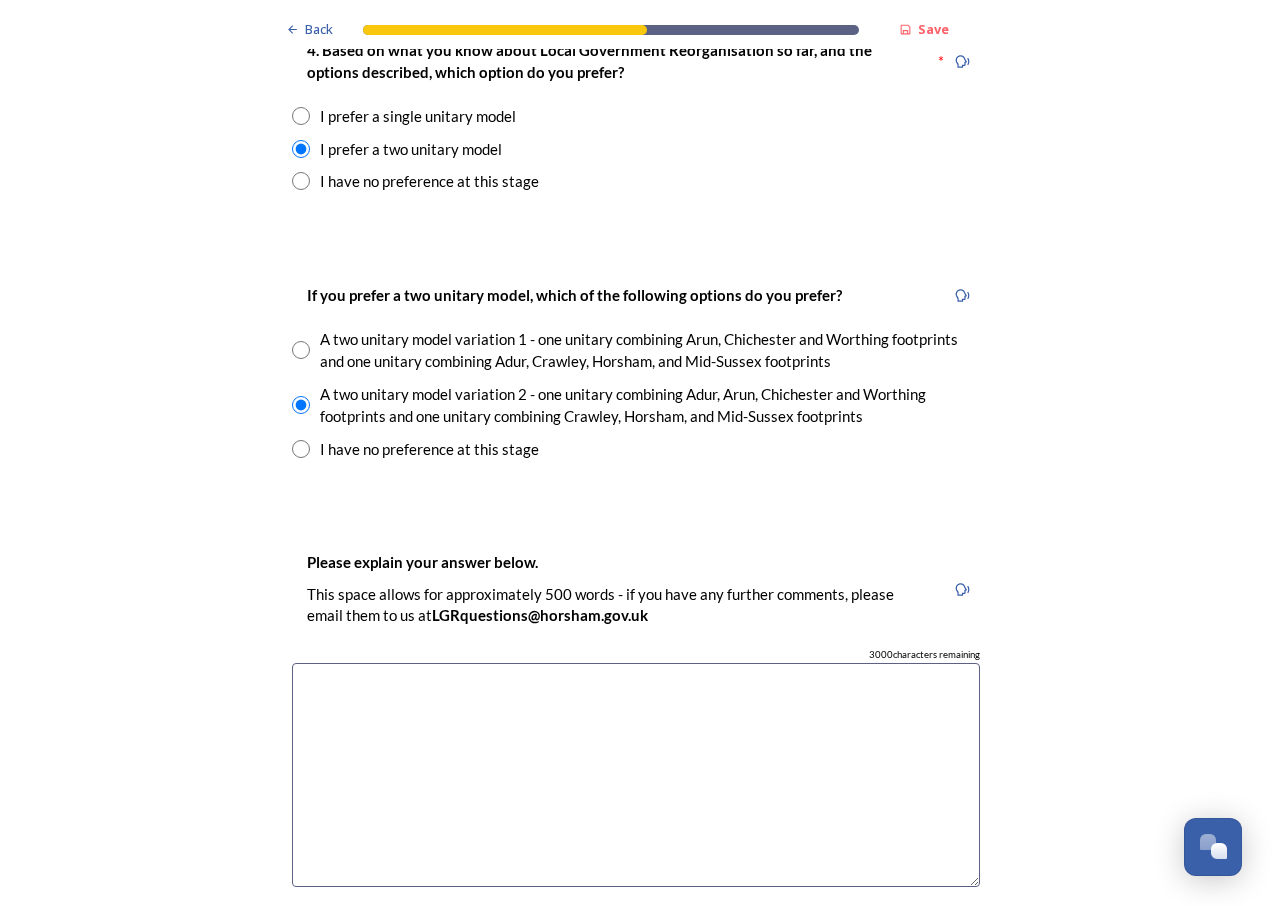 click at bounding box center [636, 775] 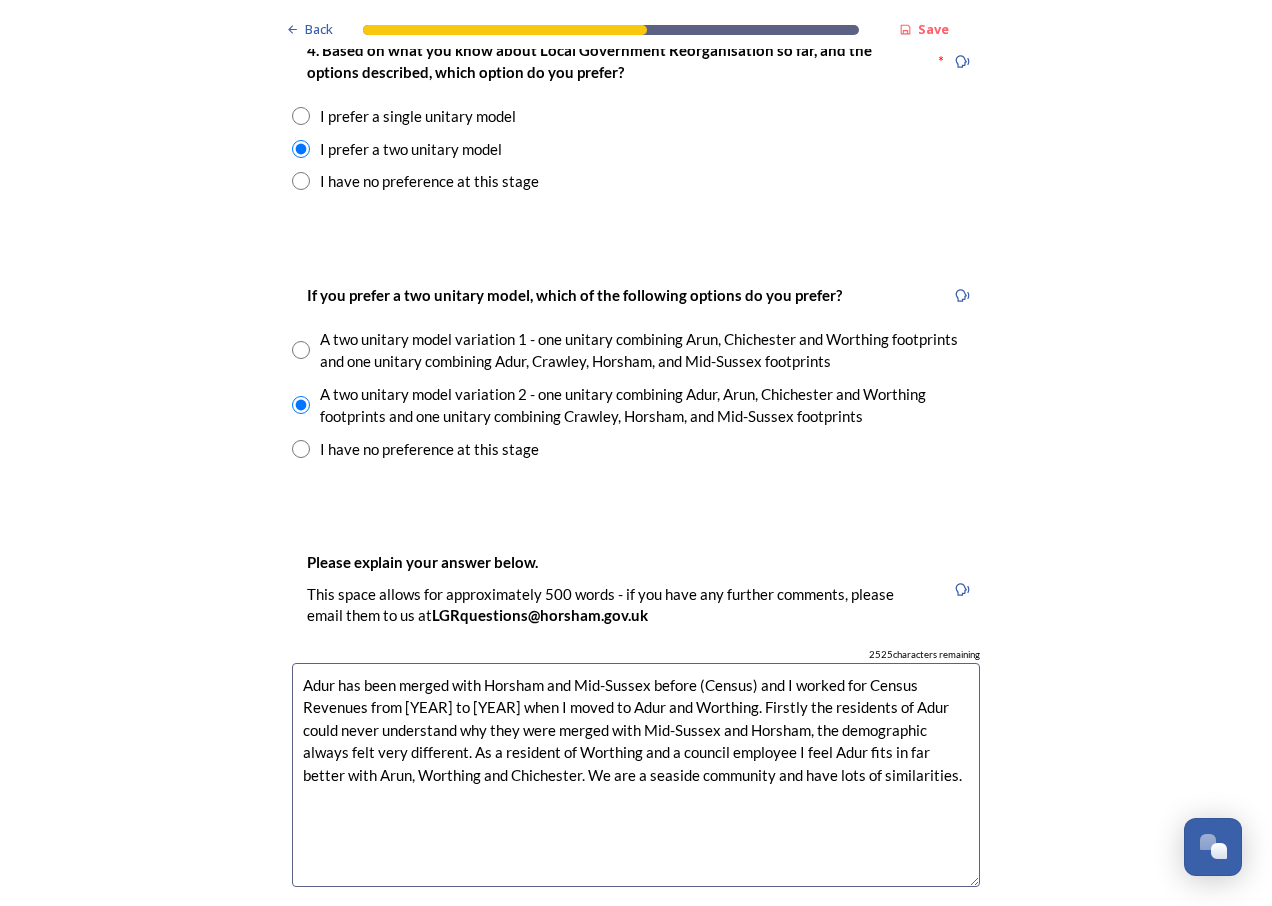 click on "Adur has been merged with Horsham and Mid-Sussex before (Census) and I worked for Census Revenues from [YEAR] to [YEAR] when I moved to Adur and Worthing. Firstly the residents of Adur could never understand why they were merged with Mid-Sussex and Horsham, the demographic always felt very different. As a resident of Worthing and a council employee I feel Adur fits in far better with Arun, Worthing and Chichester. We are a seaside community and have lots of similarities." at bounding box center [636, 775] 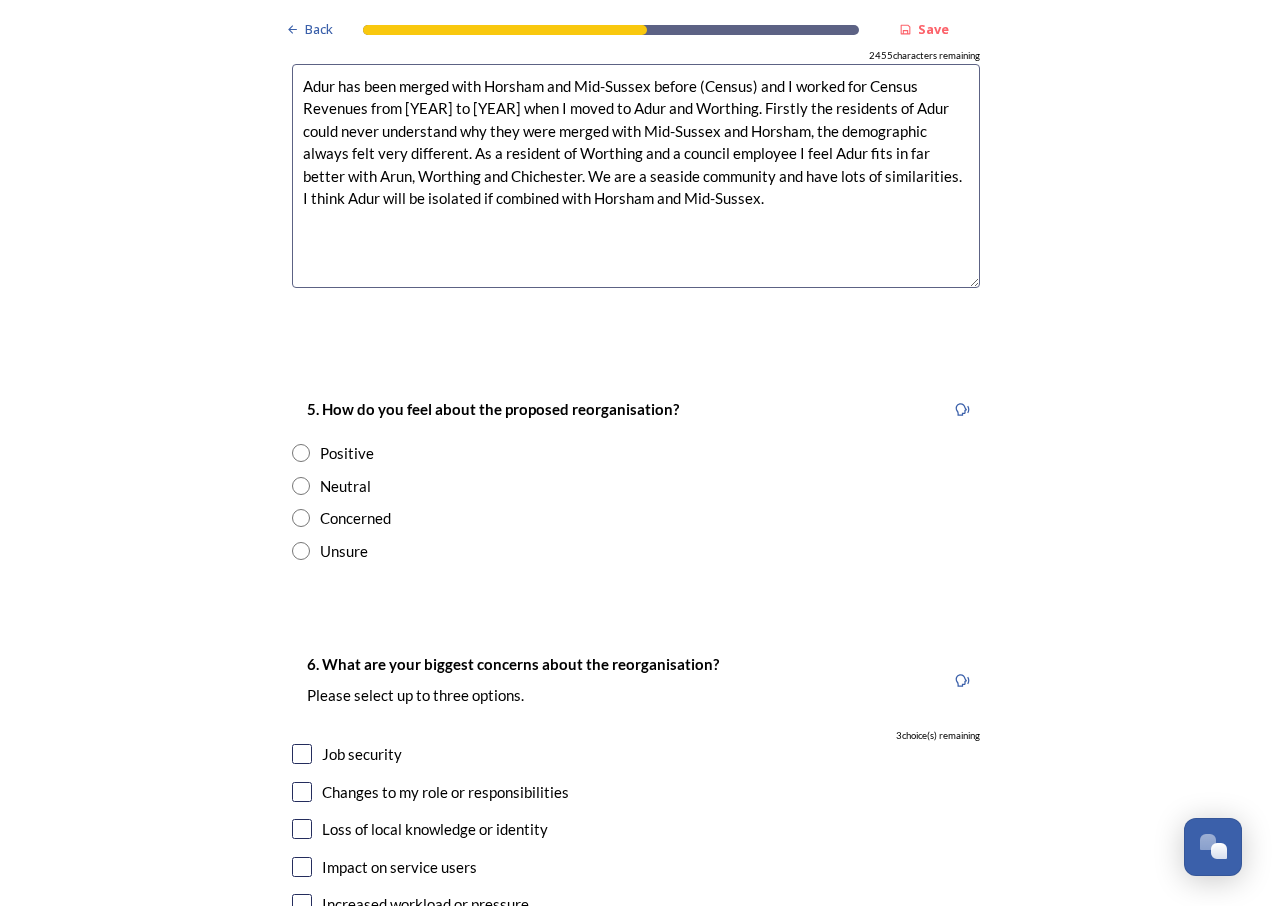 scroll, scrollTop: 3300, scrollLeft: 0, axis: vertical 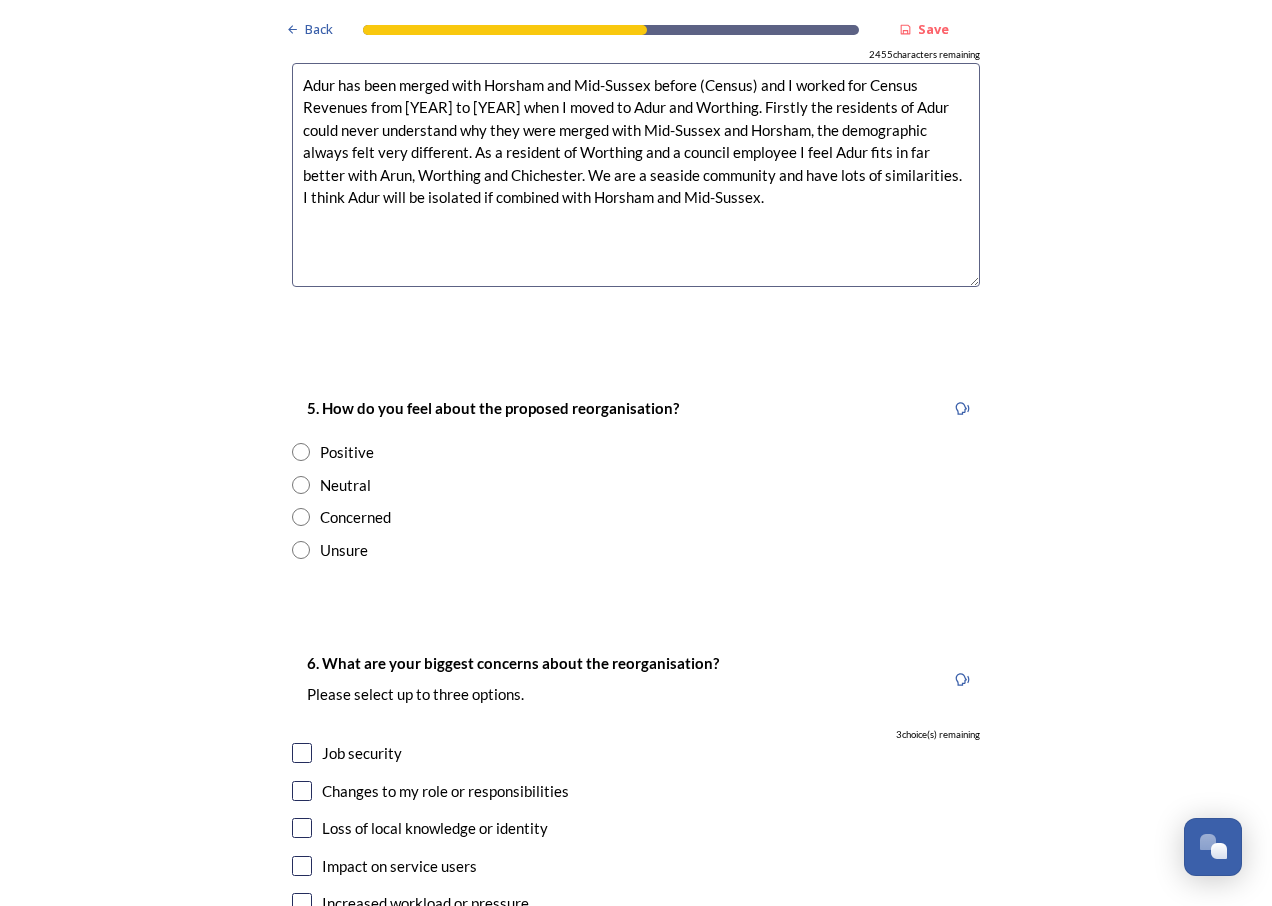 type on "Adur has been merged with Horsham and Mid-Sussex before (Census) and I worked for Census Revenues from [YEAR] to [YEAR] when I moved to Adur and Worthing. Firstly the residents of Adur could never understand why they were merged with Mid-Sussex and Horsham, the demographic always felt very different. As a resident of Worthing and a council employee I feel Adur fits in far better with Arun, Worthing and Chichester. We are a seaside community and have lots of similarities. I think Adur will be isolated if combined with Horsham and Mid-Sussex." 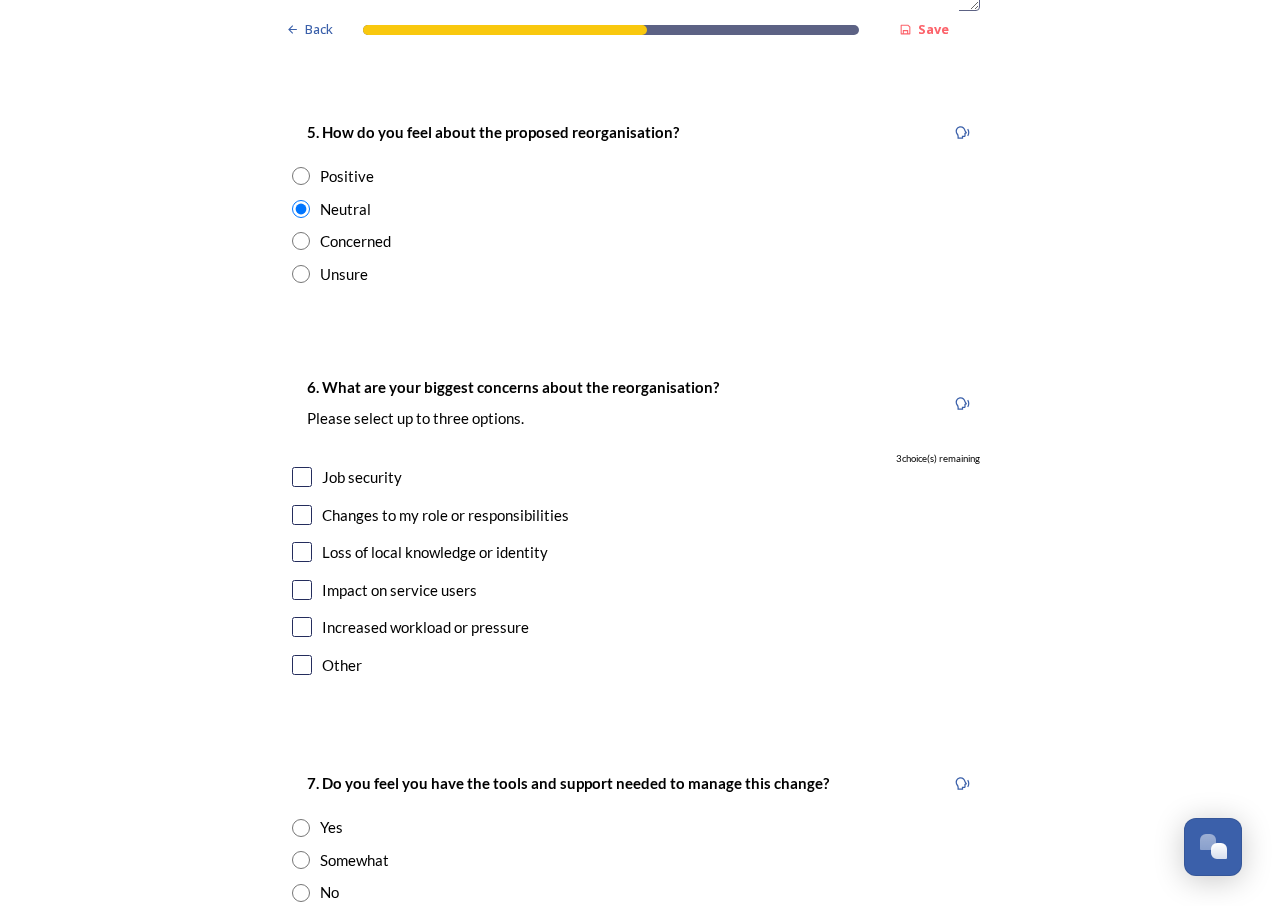 scroll, scrollTop: 3600, scrollLeft: 0, axis: vertical 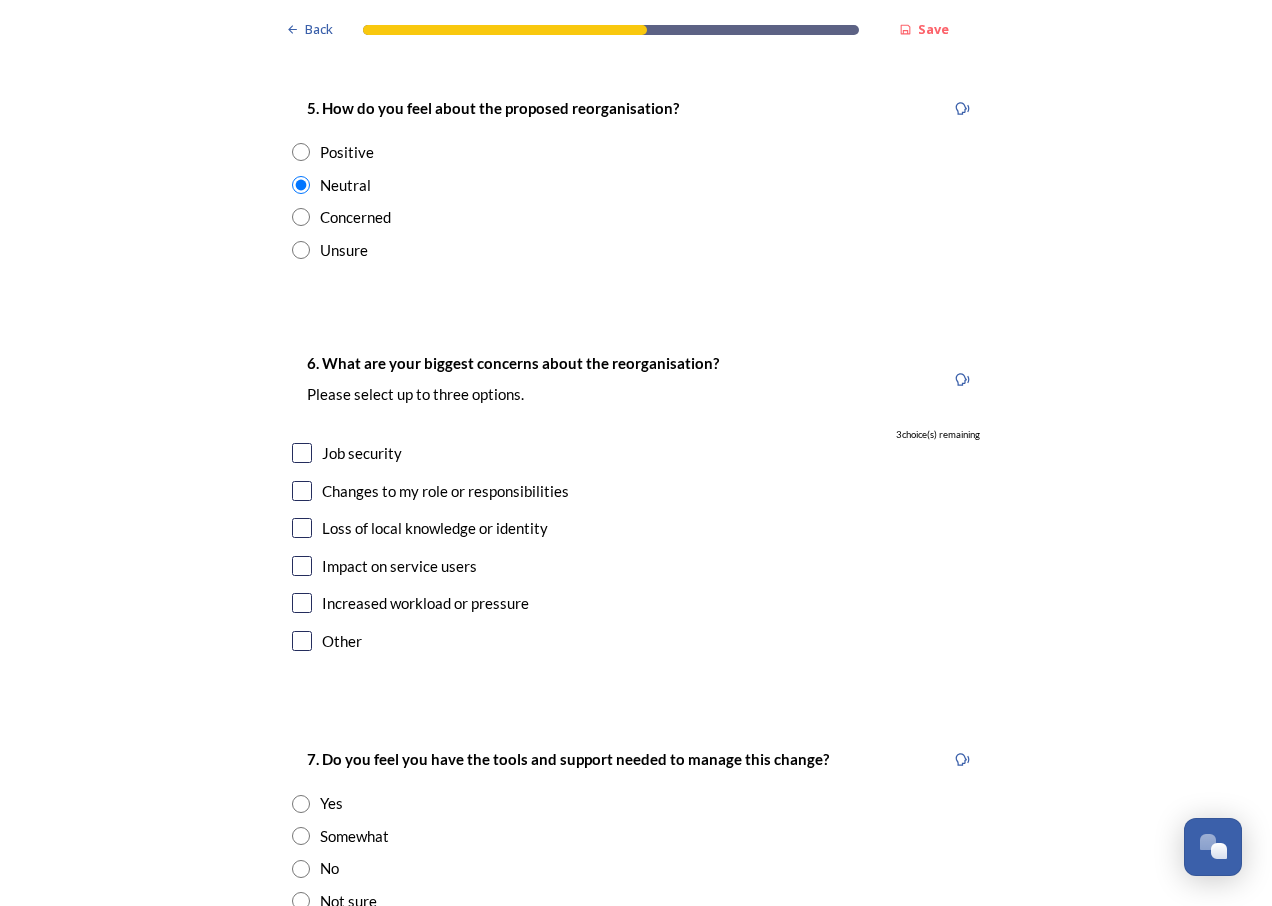 click at bounding box center [302, 491] 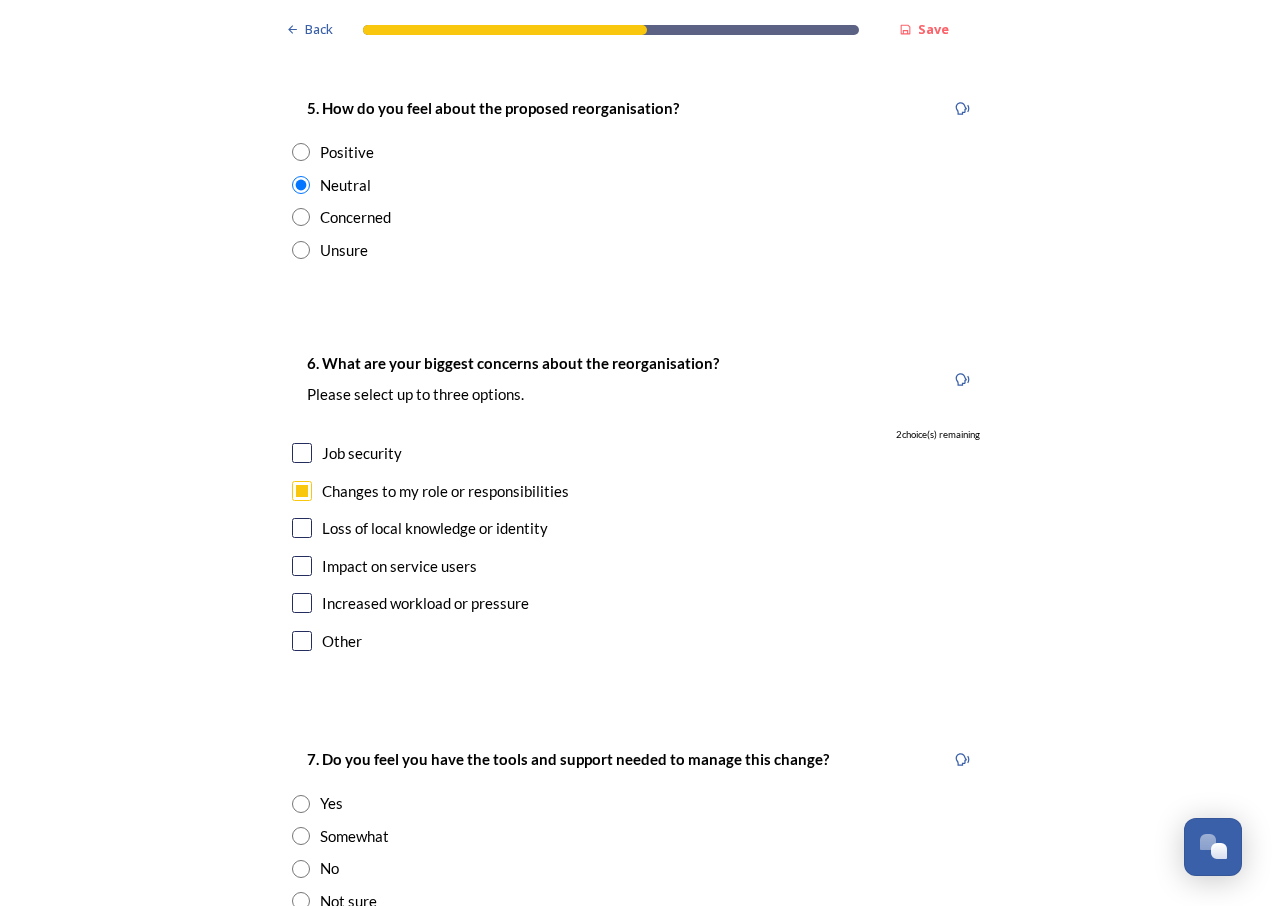 click at bounding box center [302, 528] 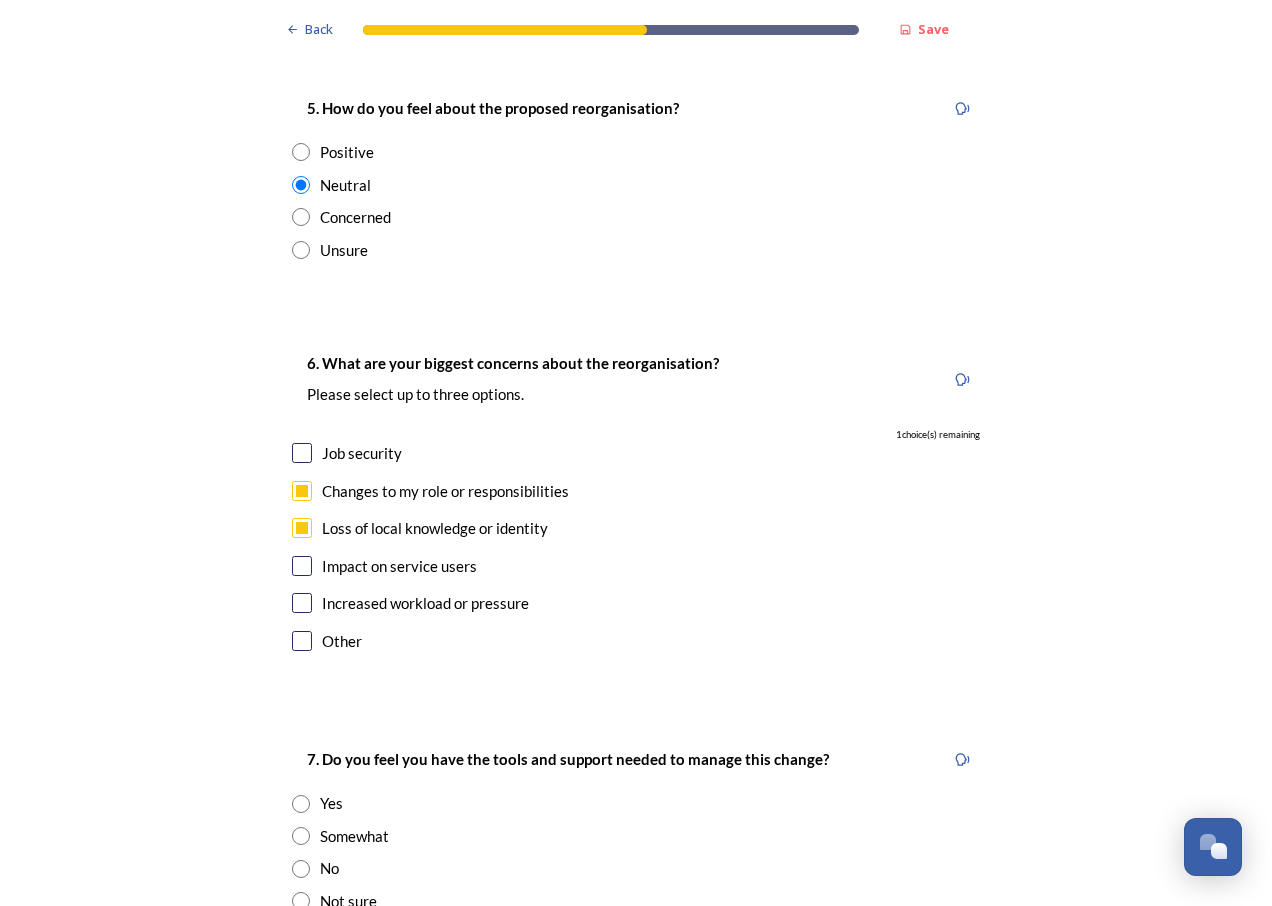 click at bounding box center (302, 603) 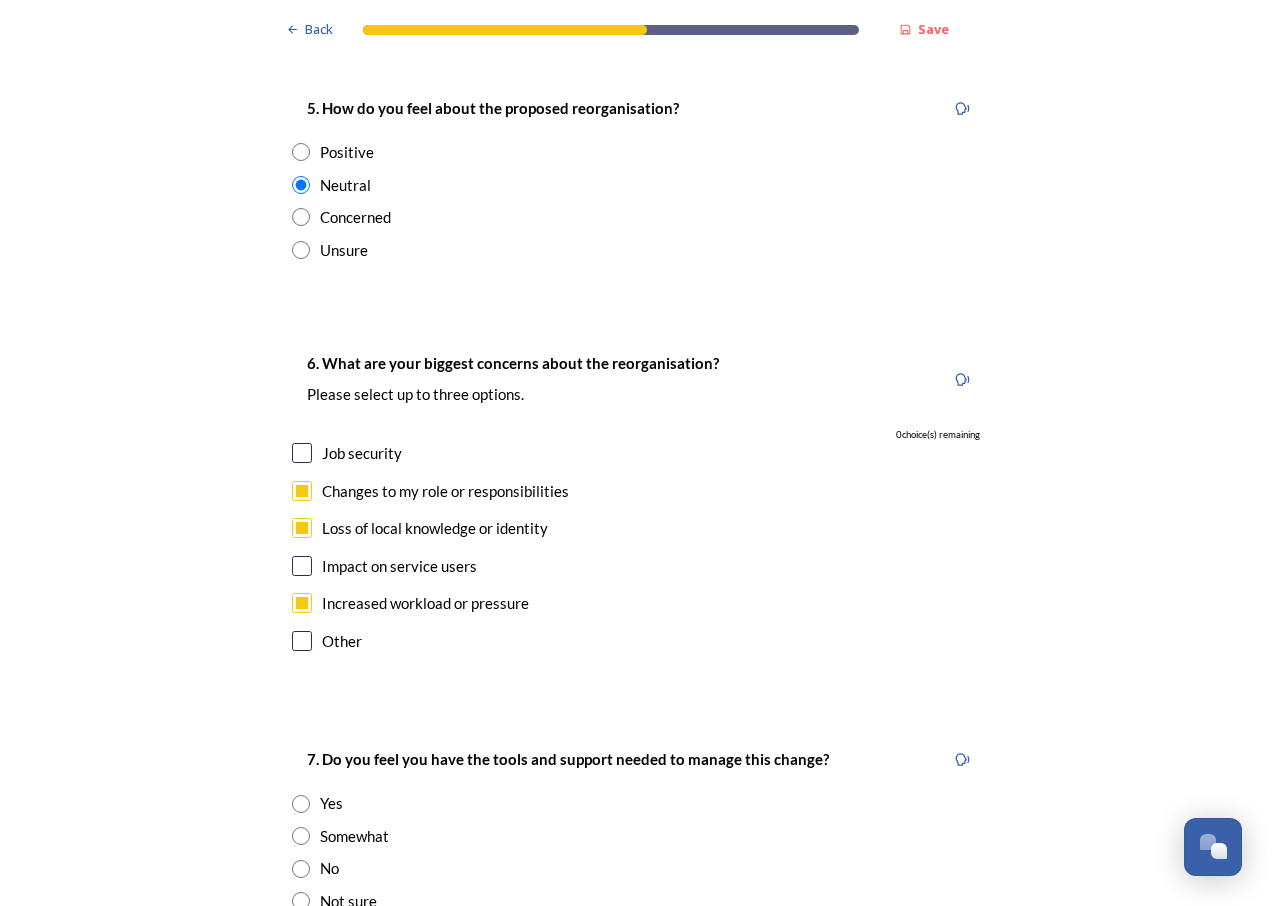 click at bounding box center [302, 566] 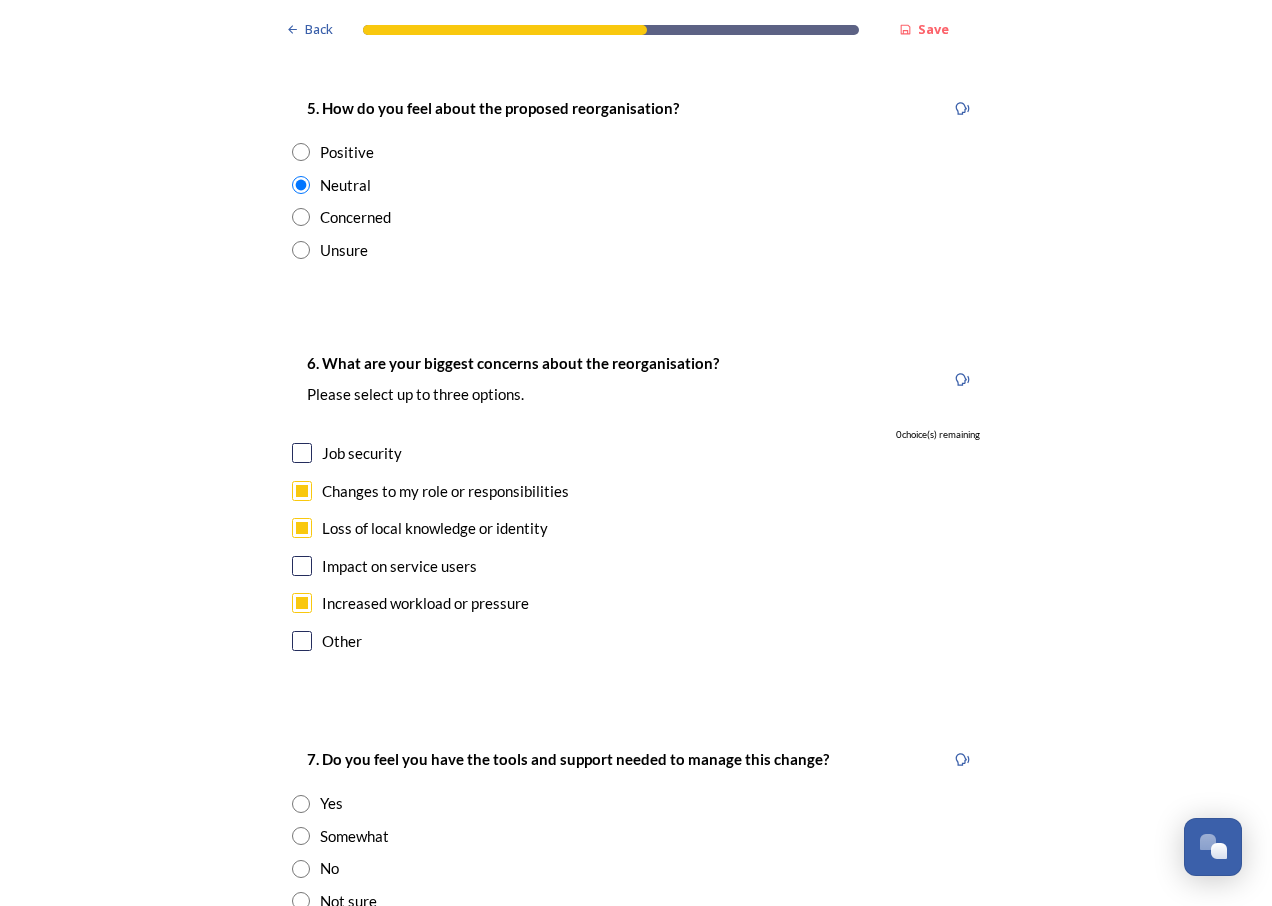 click at bounding box center [302, 566] 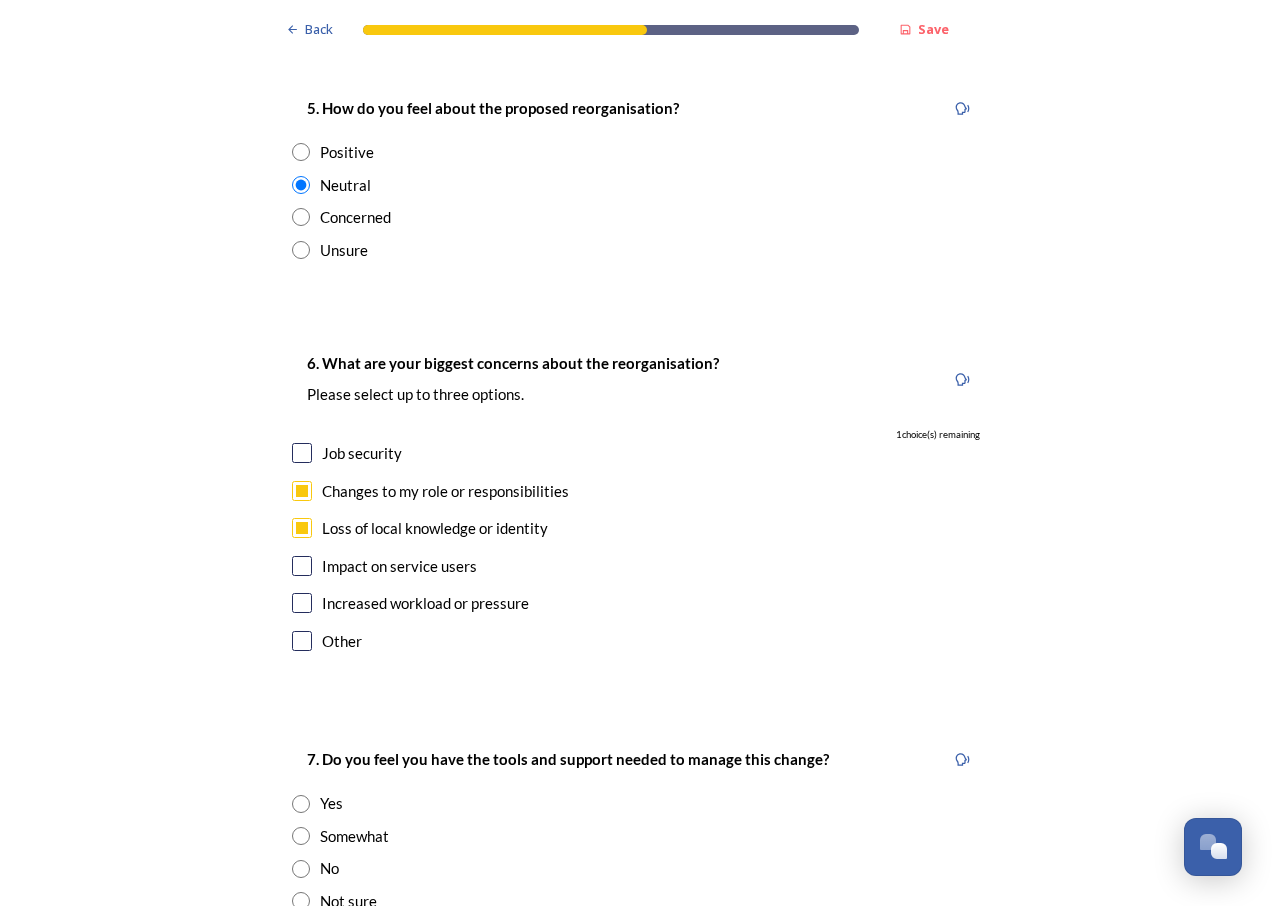click at bounding box center [302, 566] 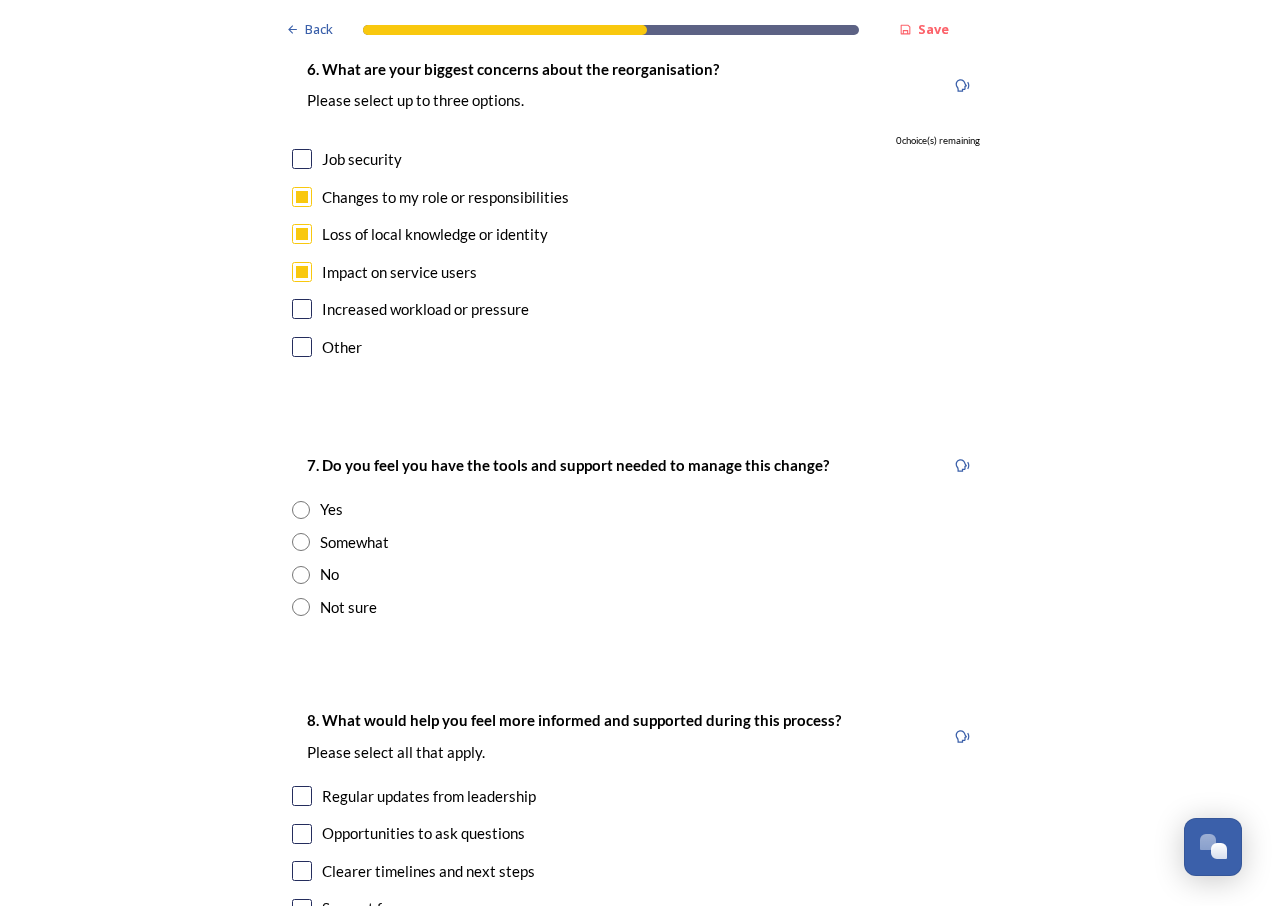 scroll, scrollTop: 4000, scrollLeft: 0, axis: vertical 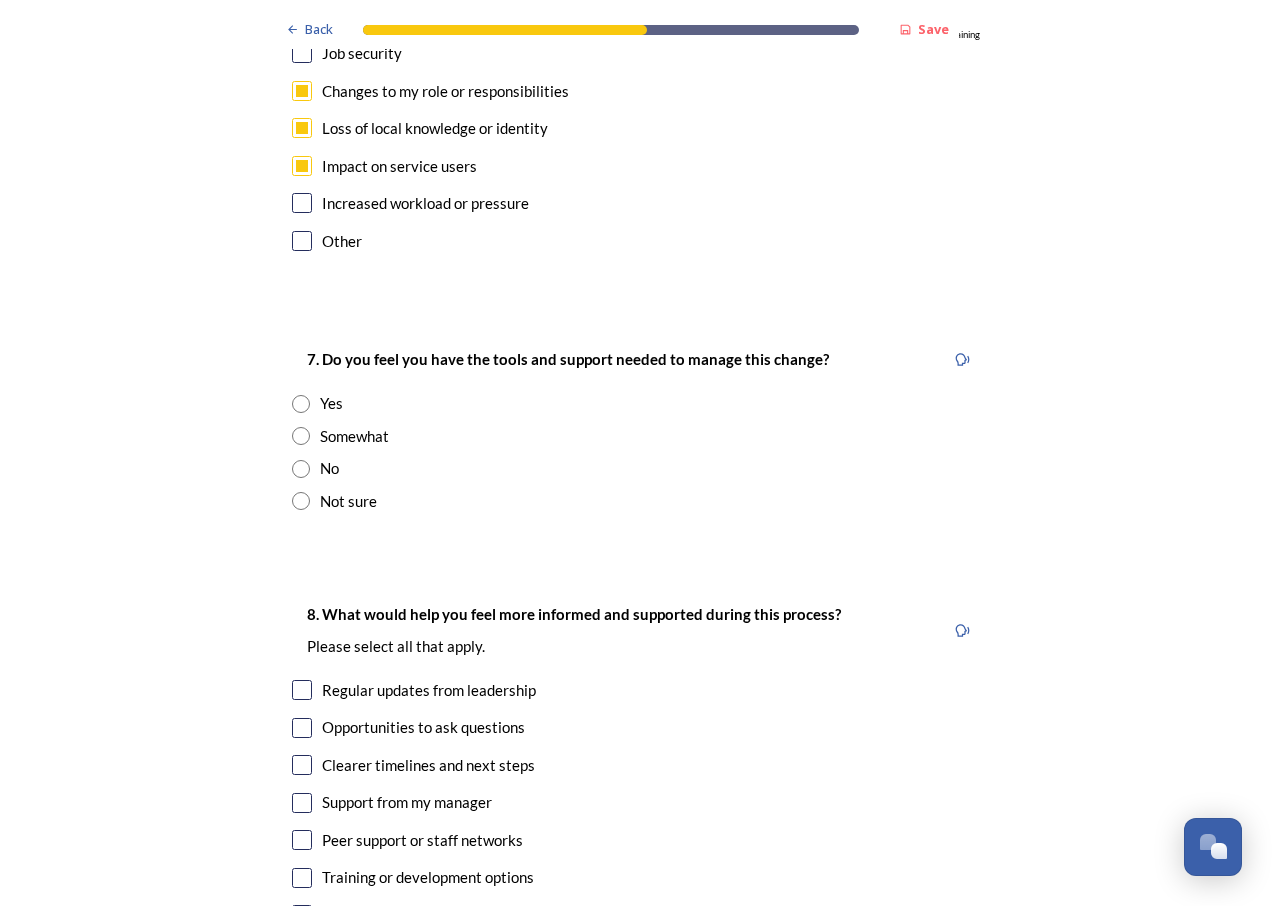click at bounding box center (301, 436) 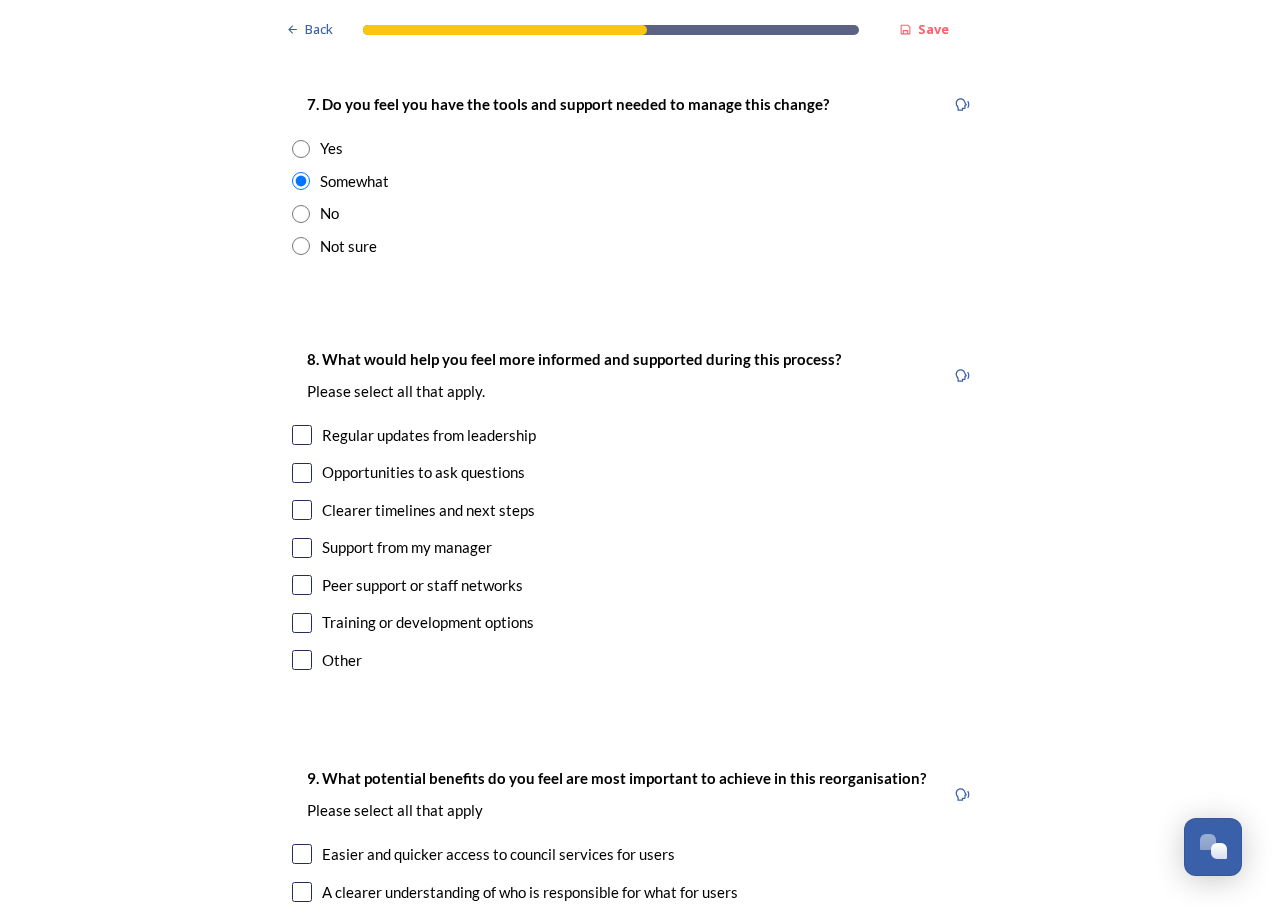 scroll, scrollTop: 4300, scrollLeft: 0, axis: vertical 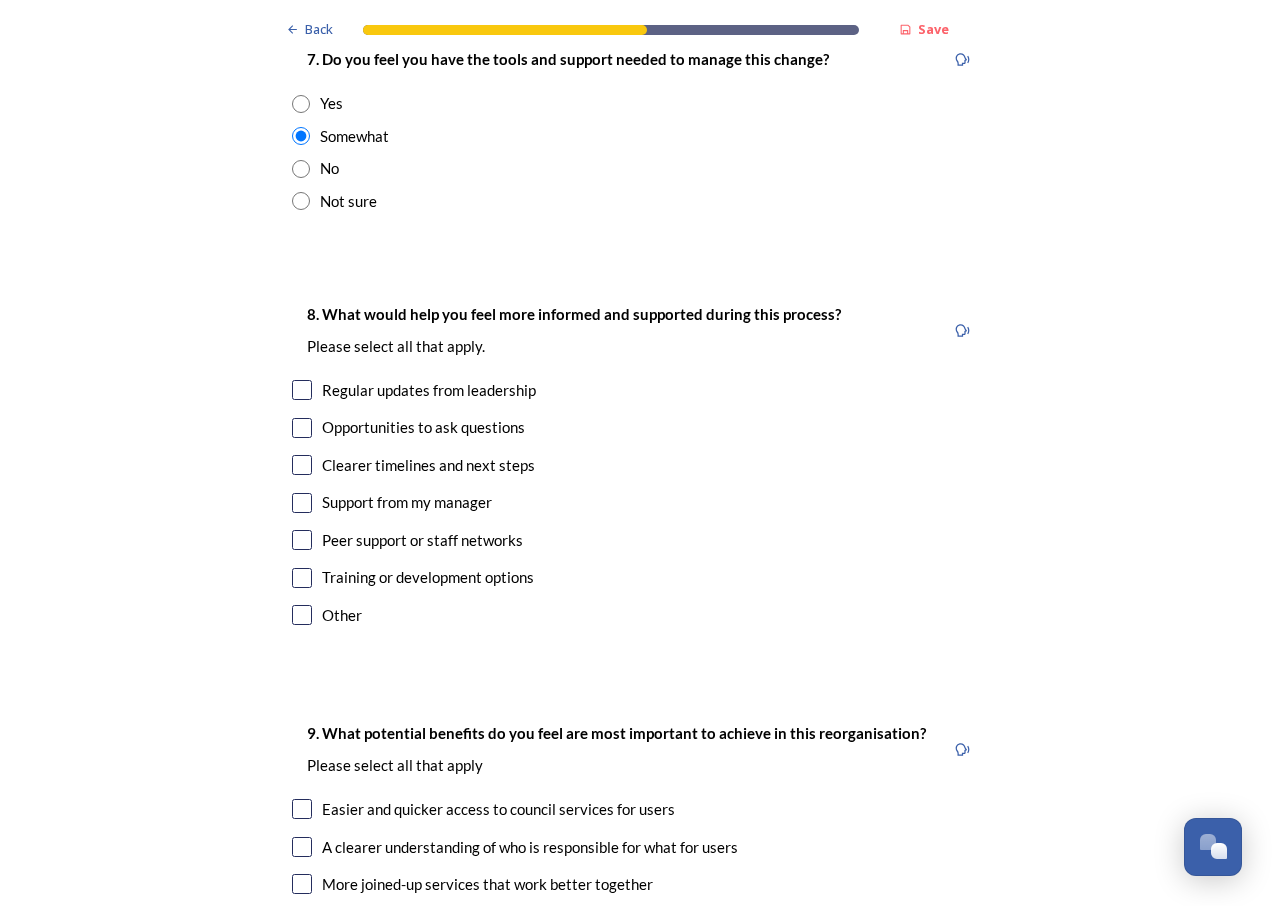 click at bounding box center [302, 465] 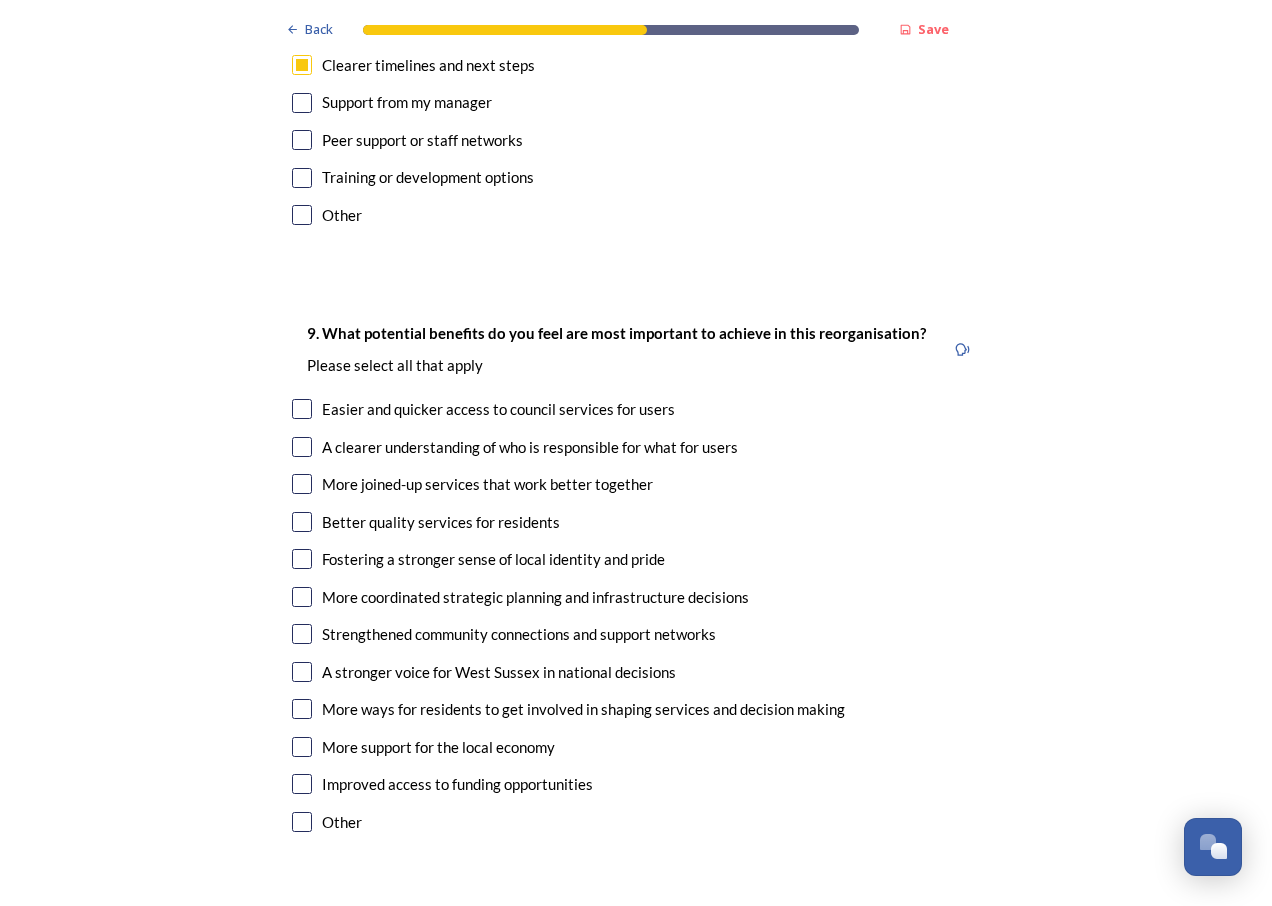scroll, scrollTop: 4800, scrollLeft: 0, axis: vertical 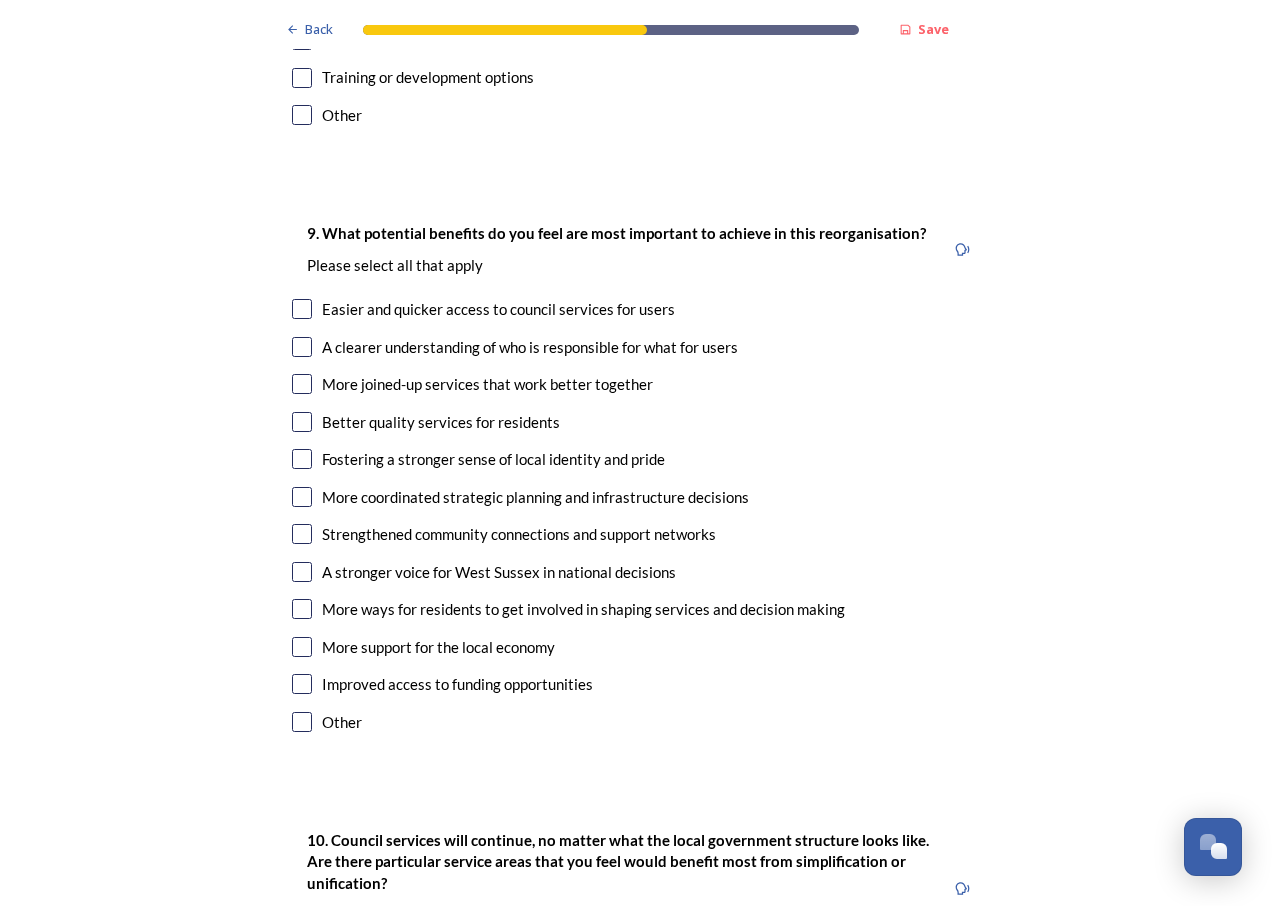 click at bounding box center (302, 647) 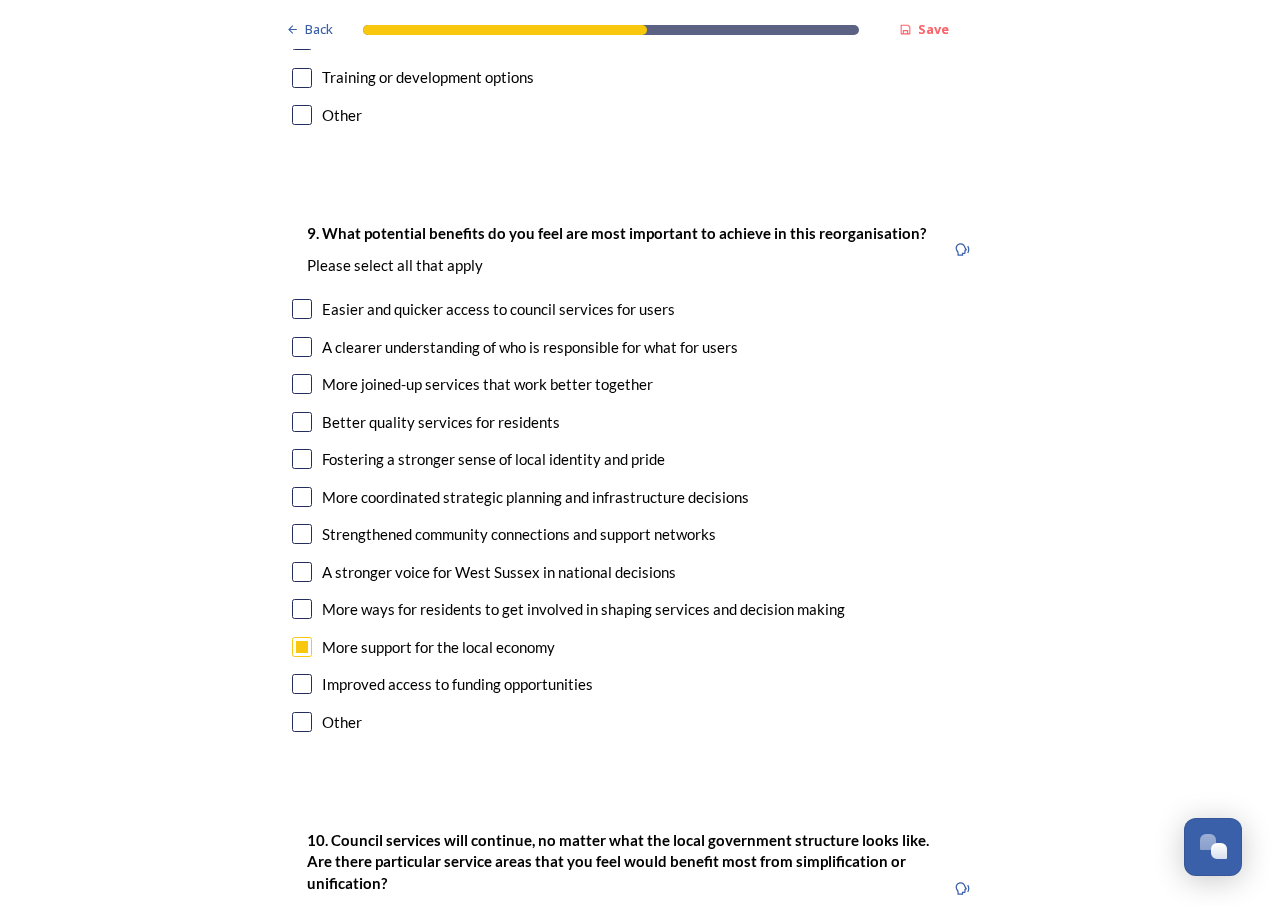 click at bounding box center [302, 684] 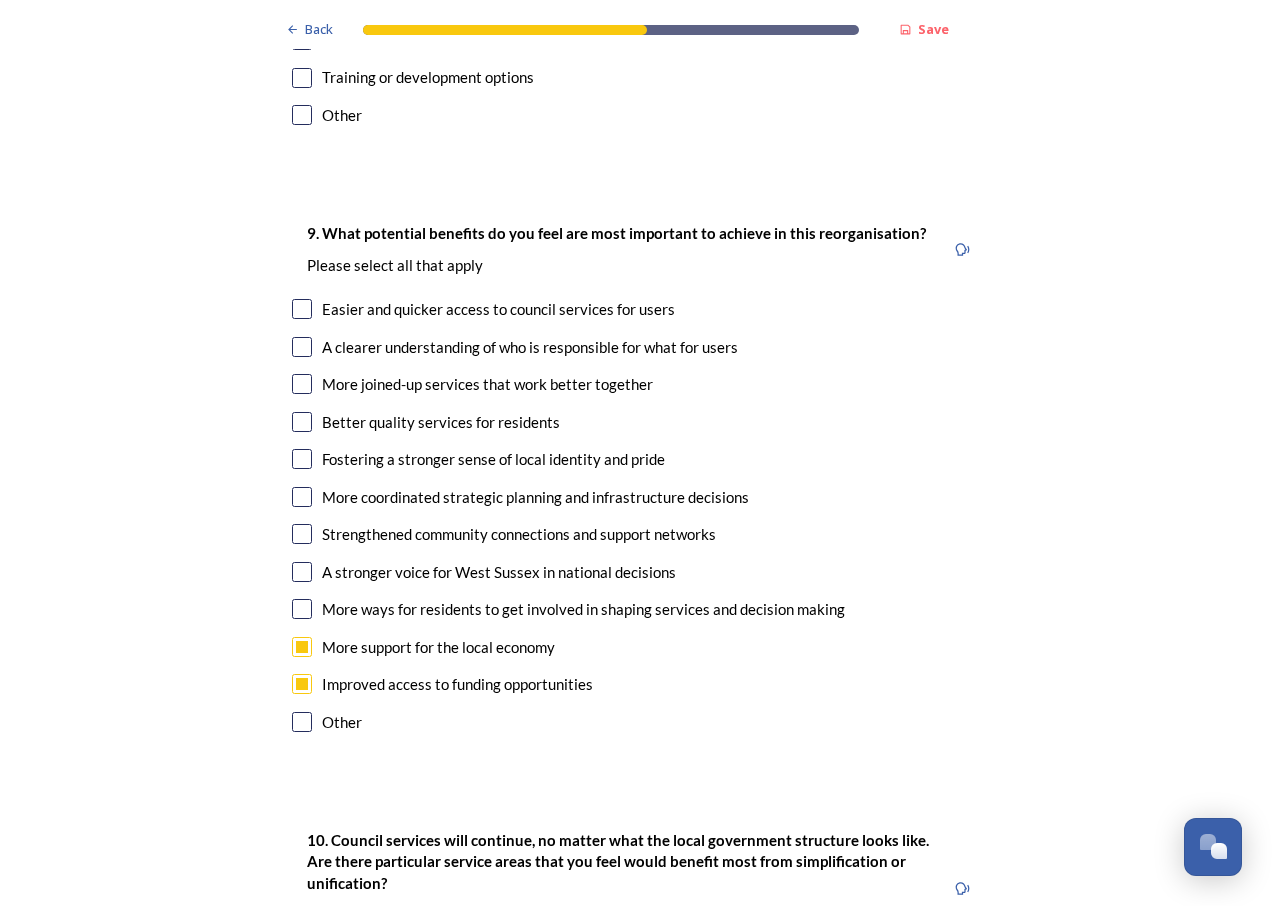 click at bounding box center [302, 309] 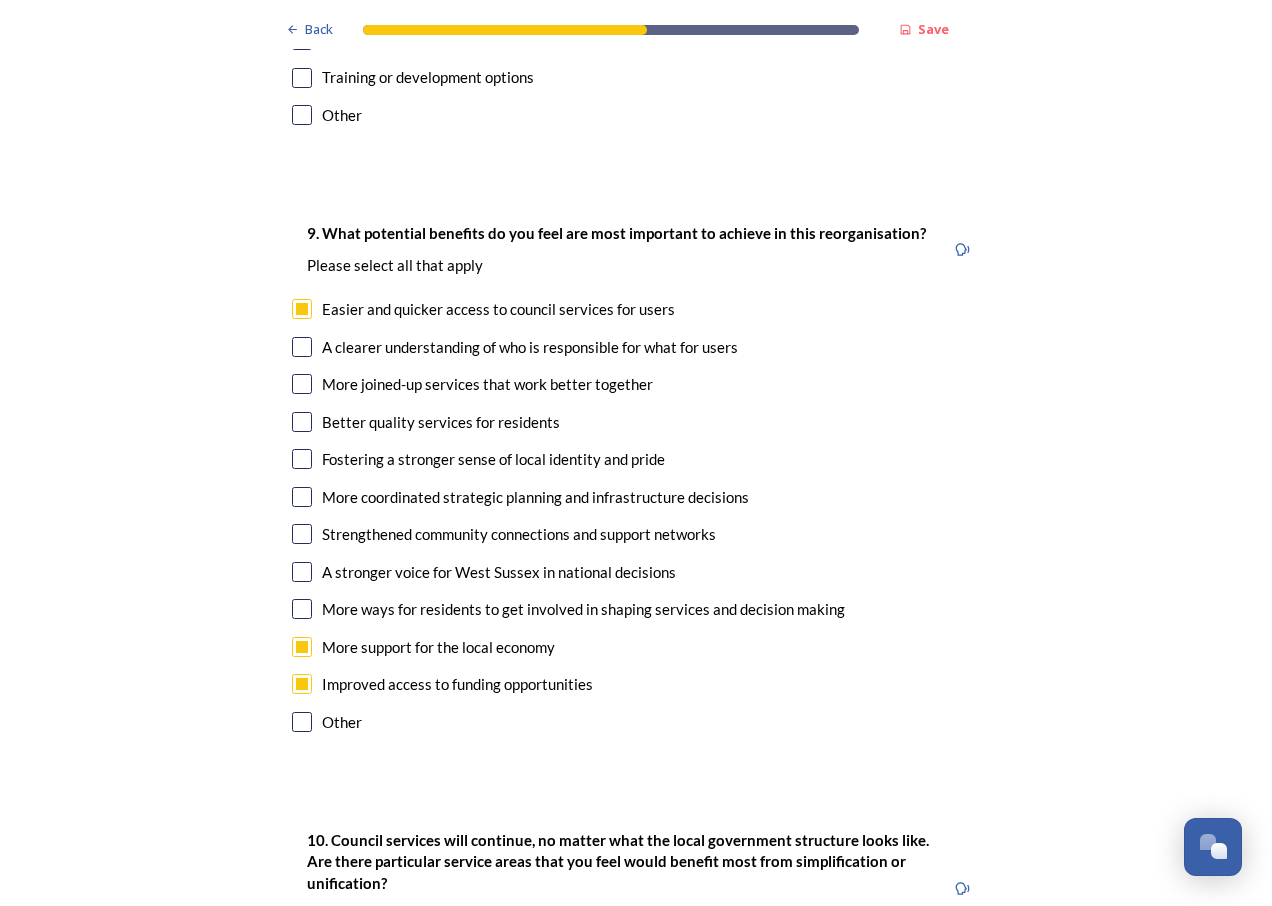 click at bounding box center (302, 422) 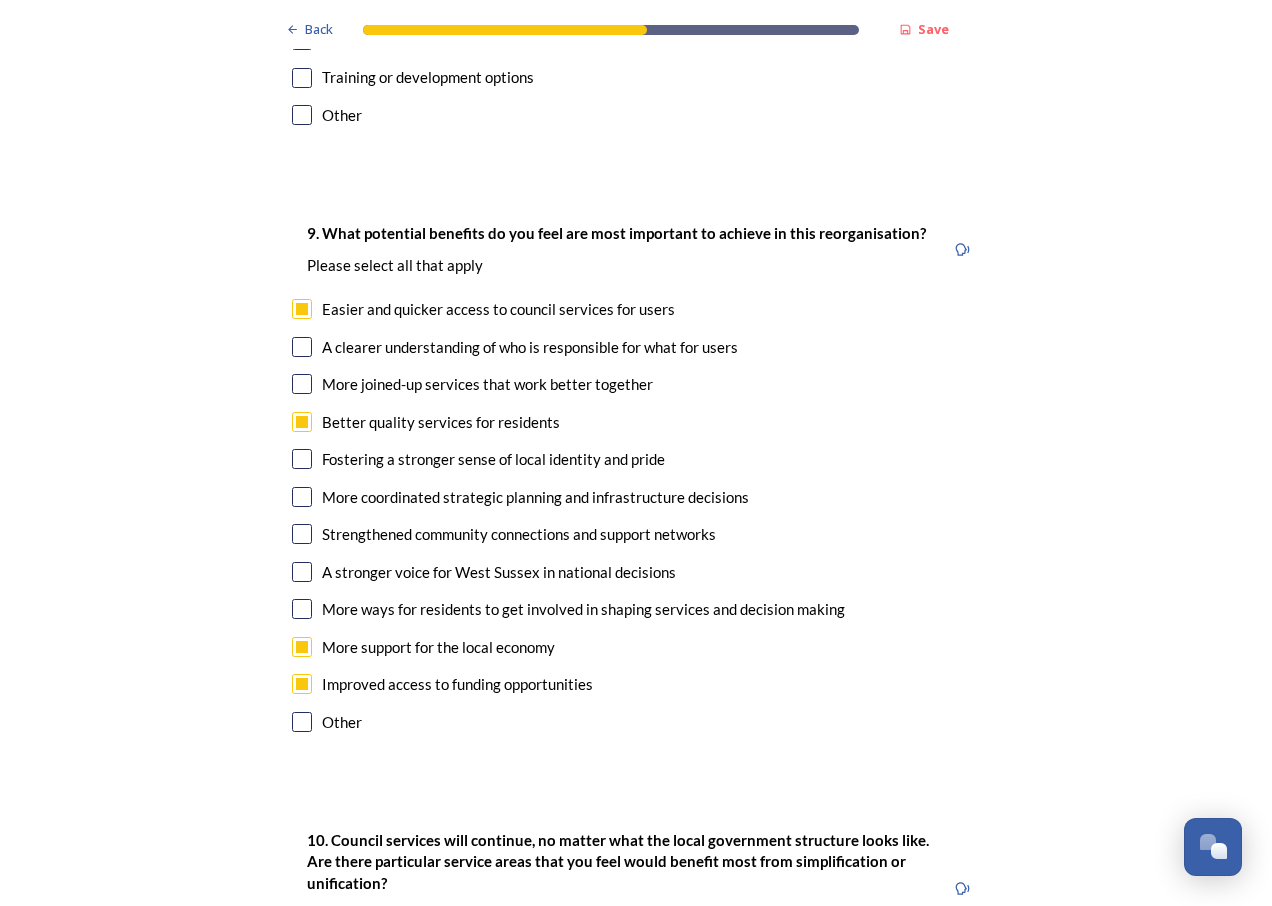 click at bounding box center [302, 497] 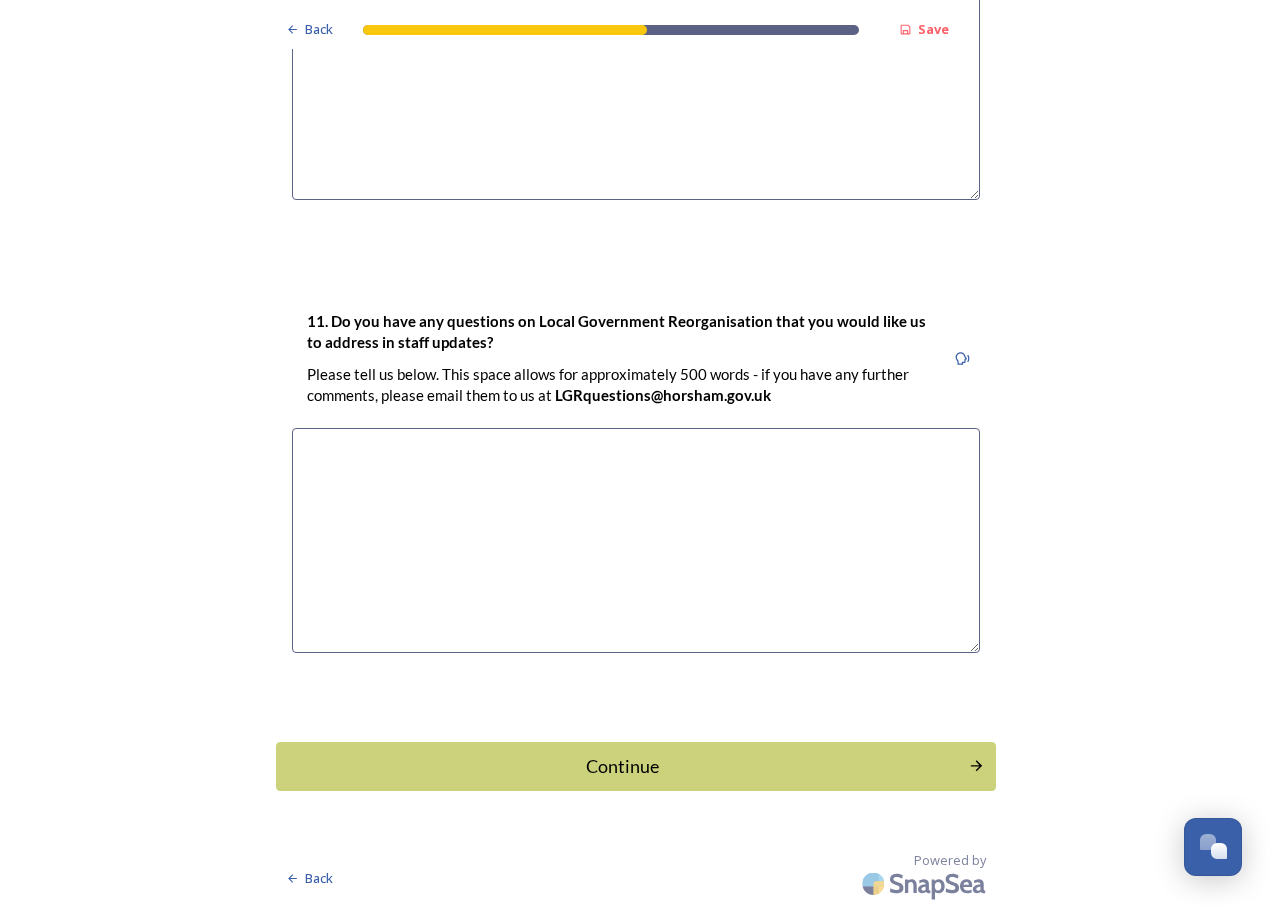 scroll, scrollTop: 5808, scrollLeft: 0, axis: vertical 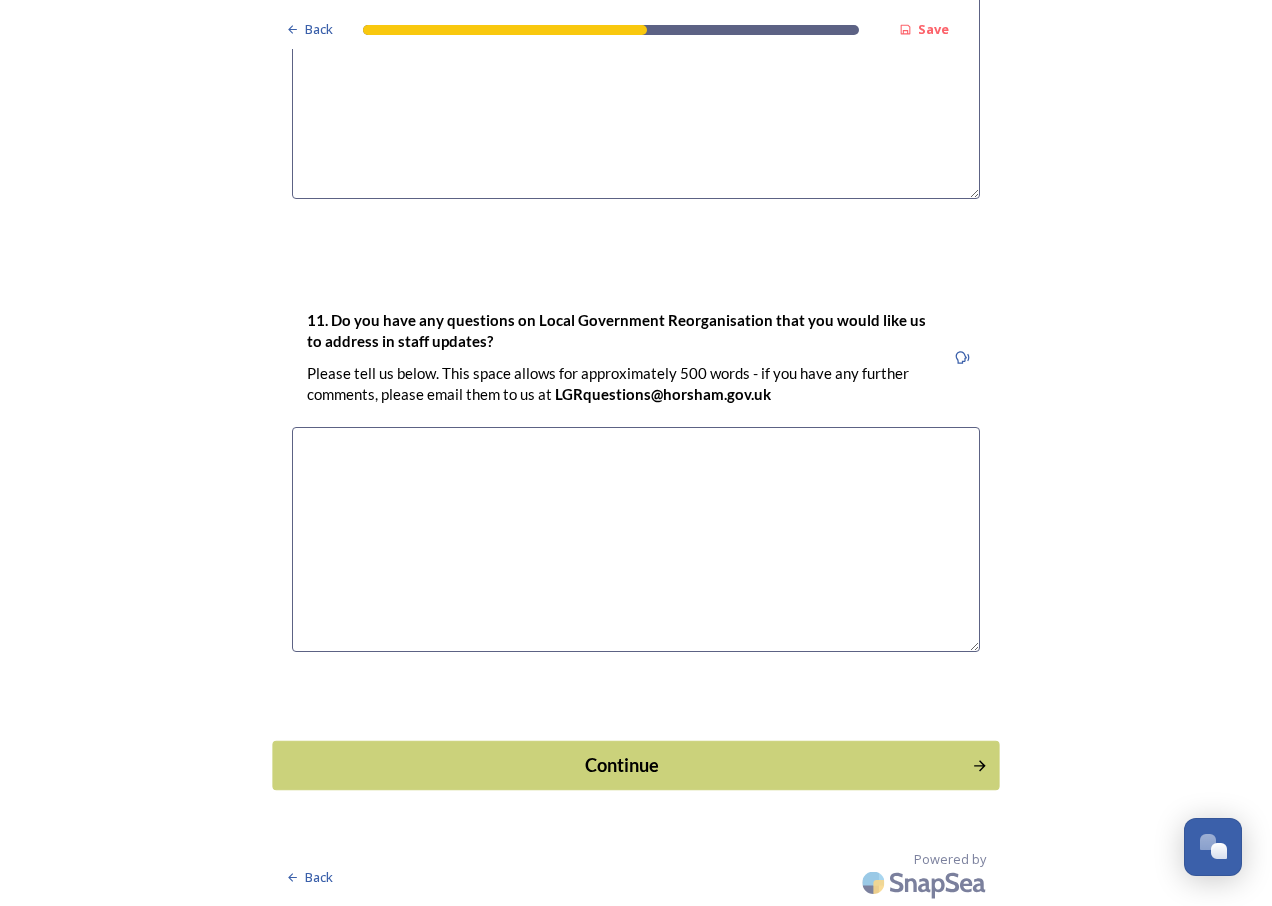 click on "Continue" at bounding box center [622, 764] 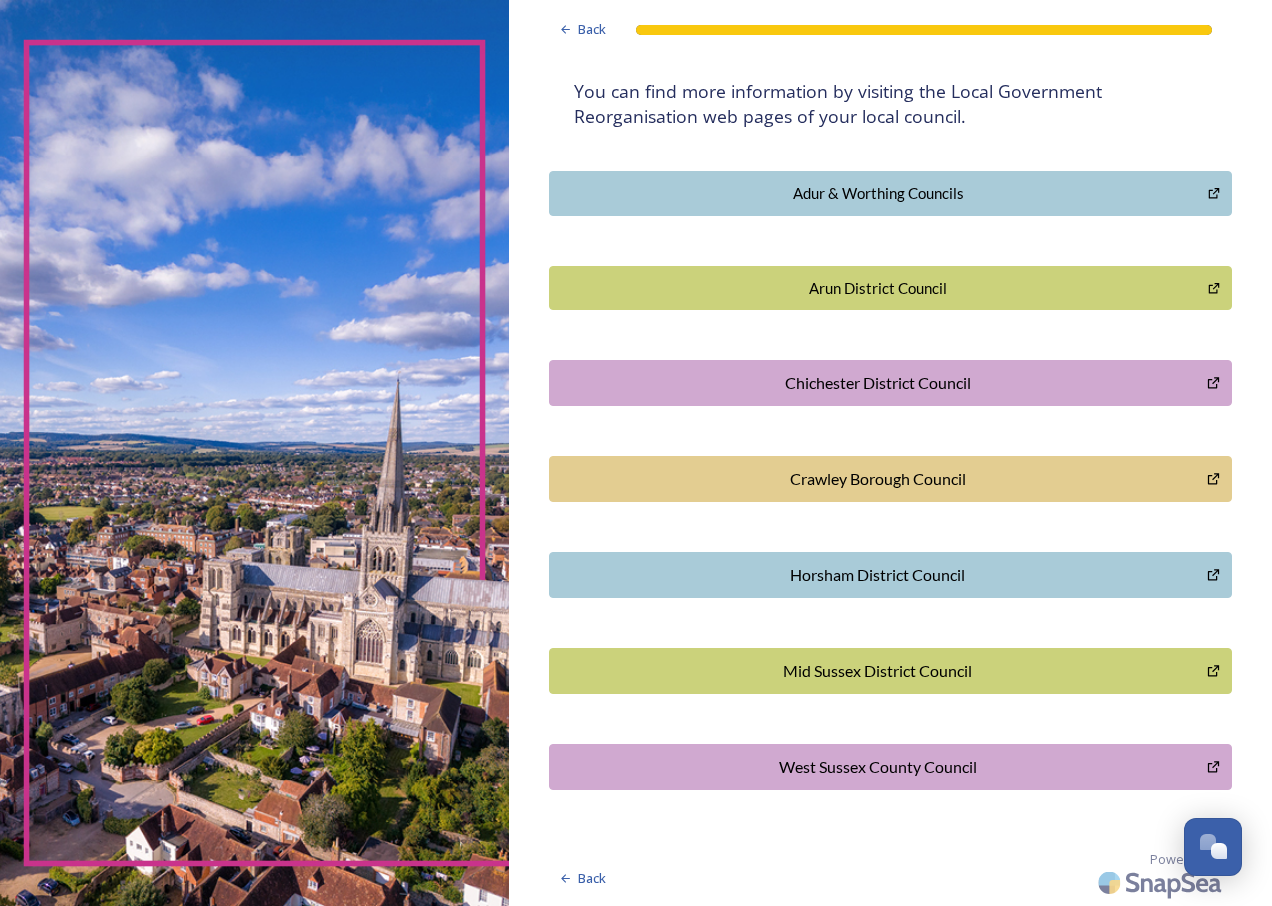 scroll, scrollTop: 0, scrollLeft: 0, axis: both 